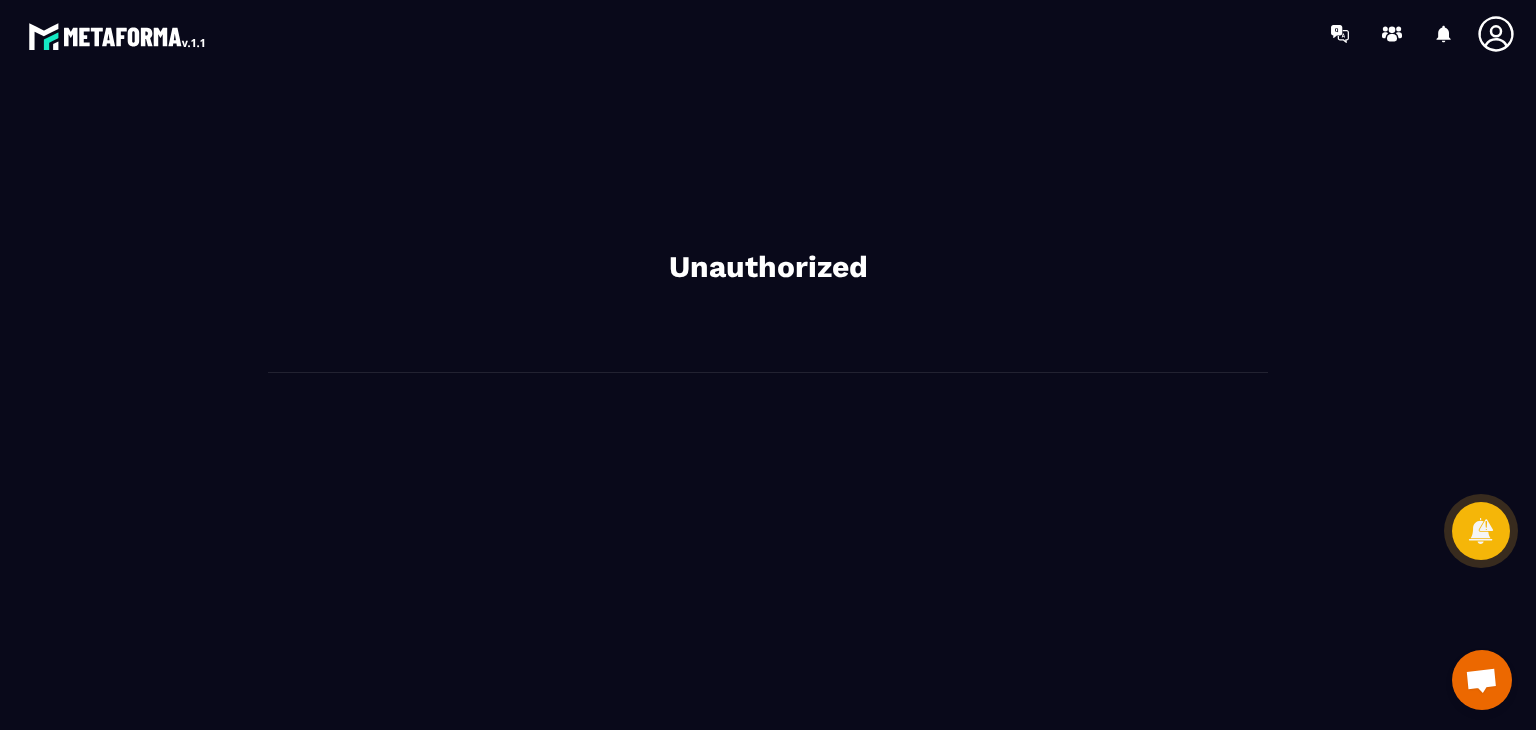 scroll, scrollTop: 0, scrollLeft: 0, axis: both 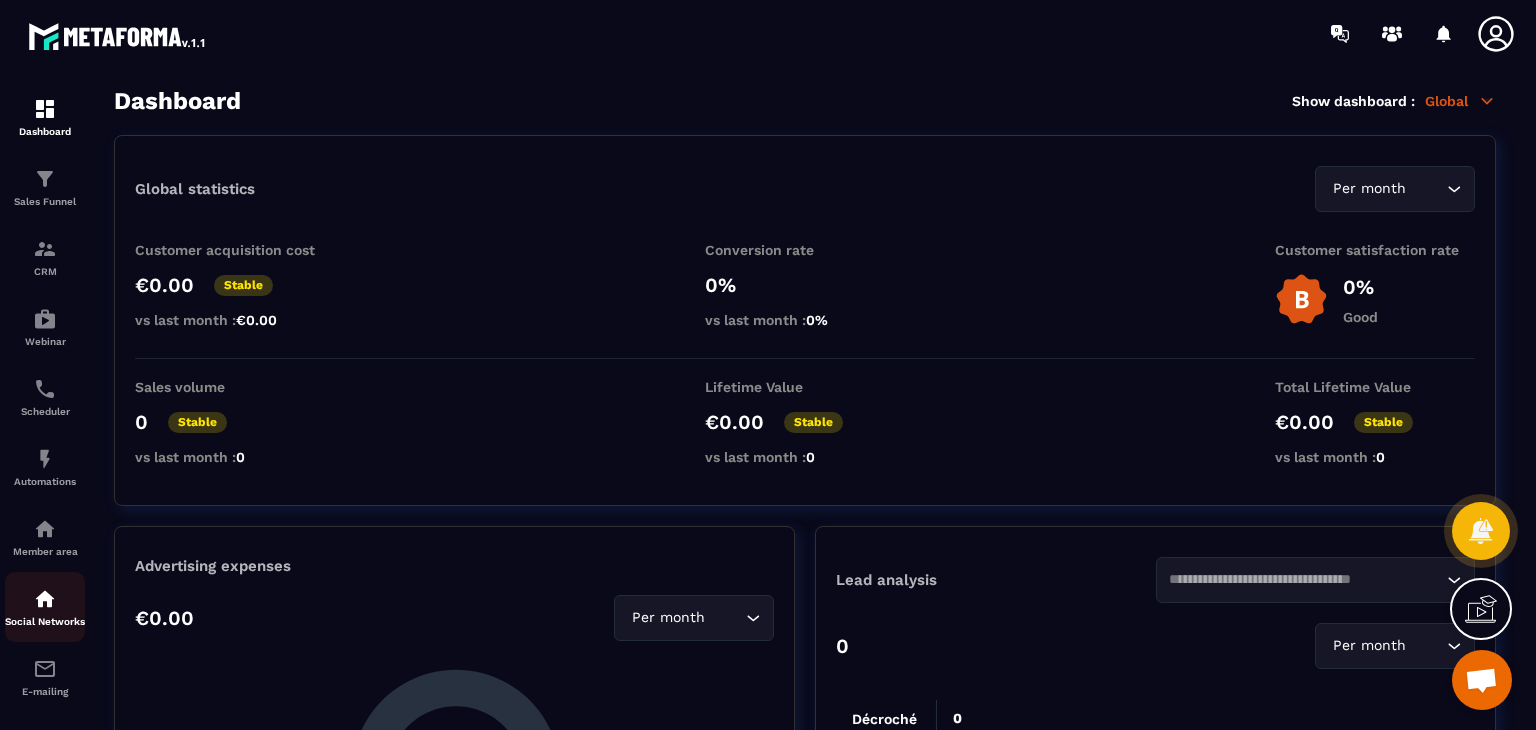 click on "Social Networks" at bounding box center (45, 607) 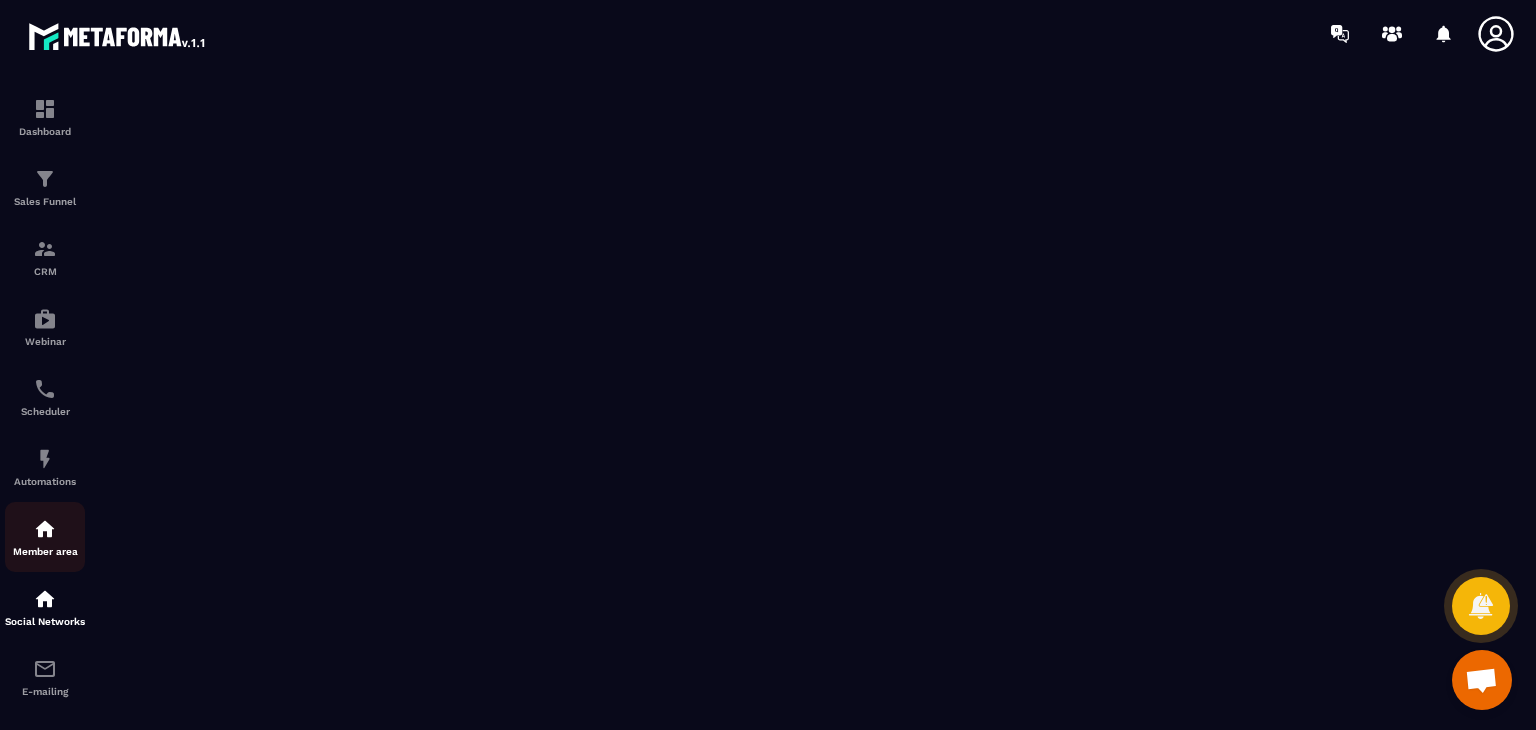 click on "Member area" 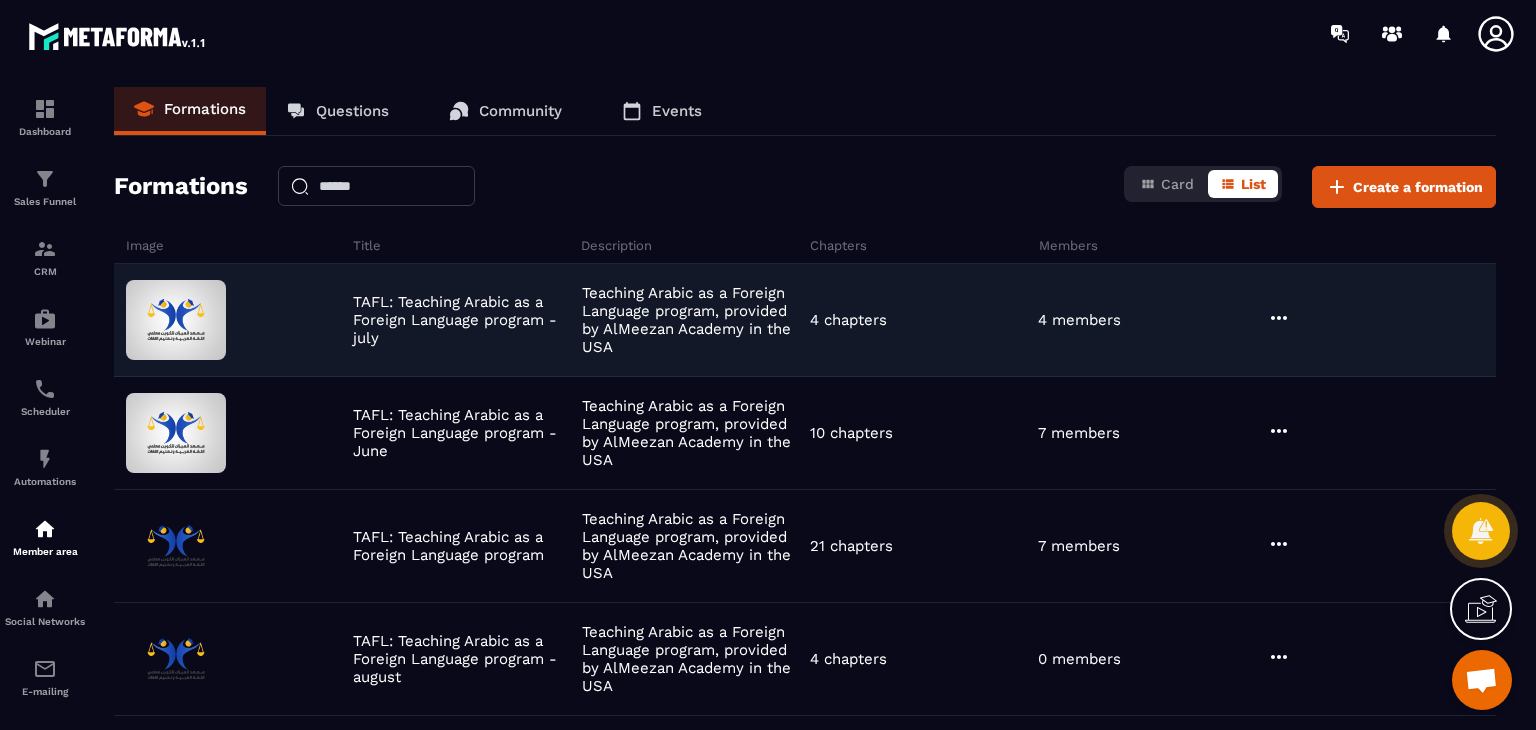 click 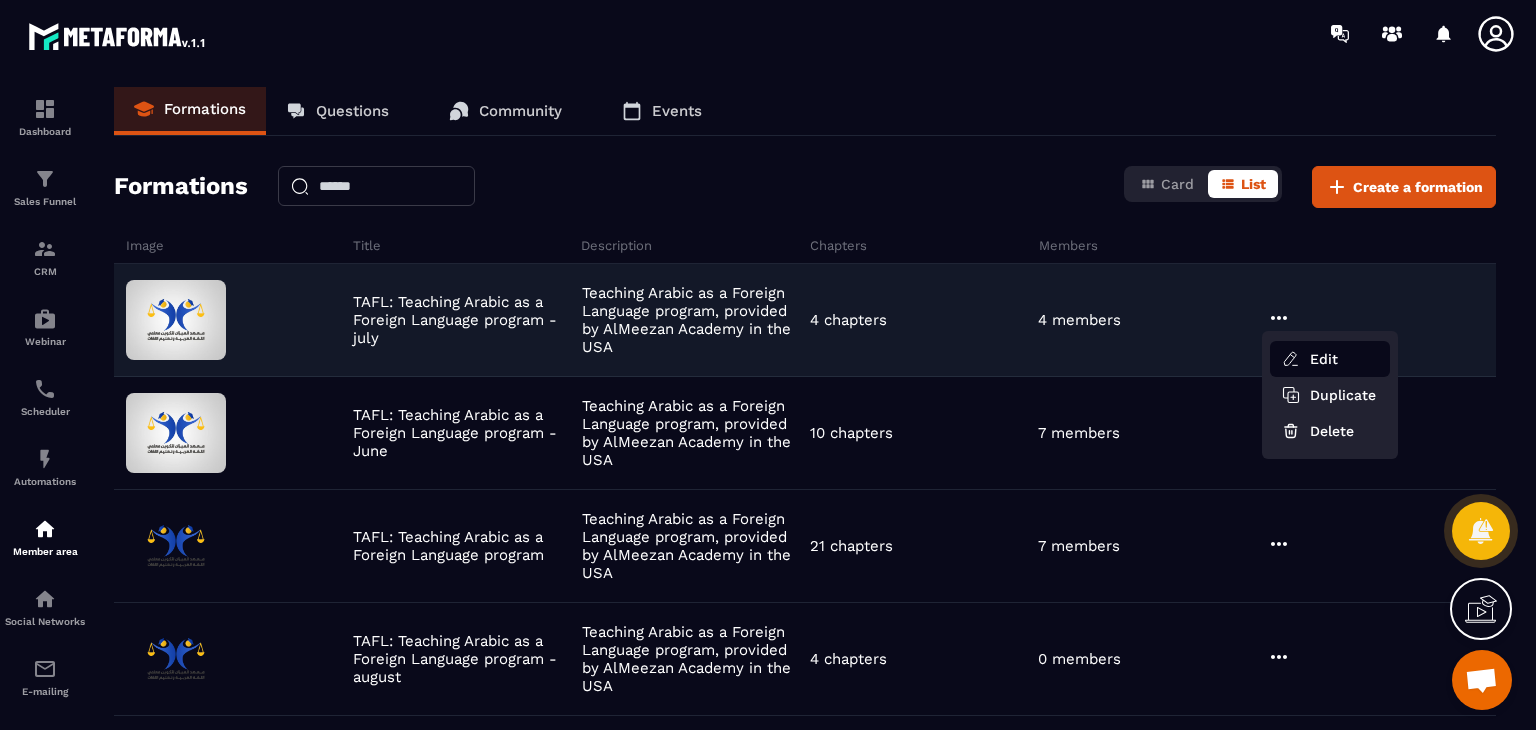 click on "Edit" at bounding box center (1330, 359) 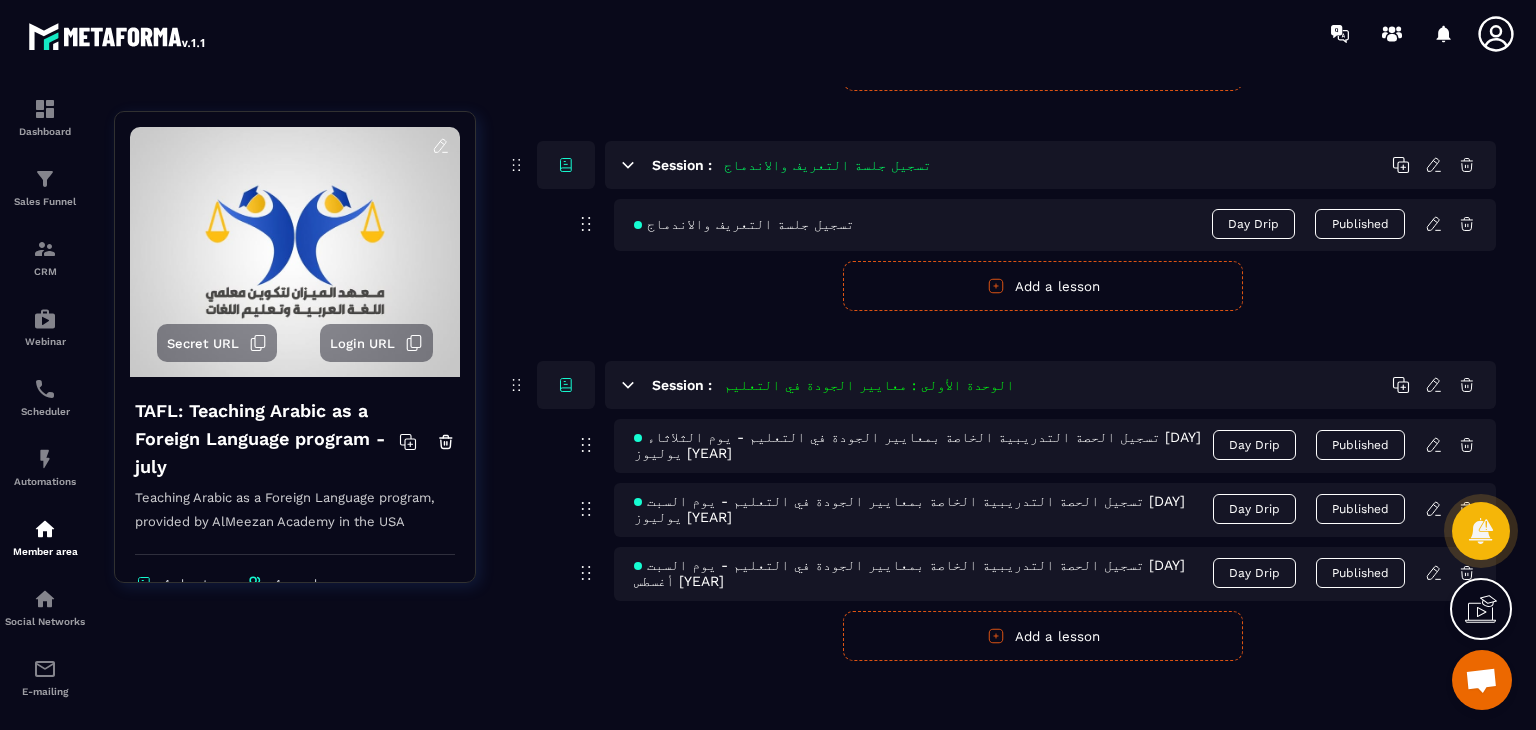 scroll, scrollTop: 552, scrollLeft: 0, axis: vertical 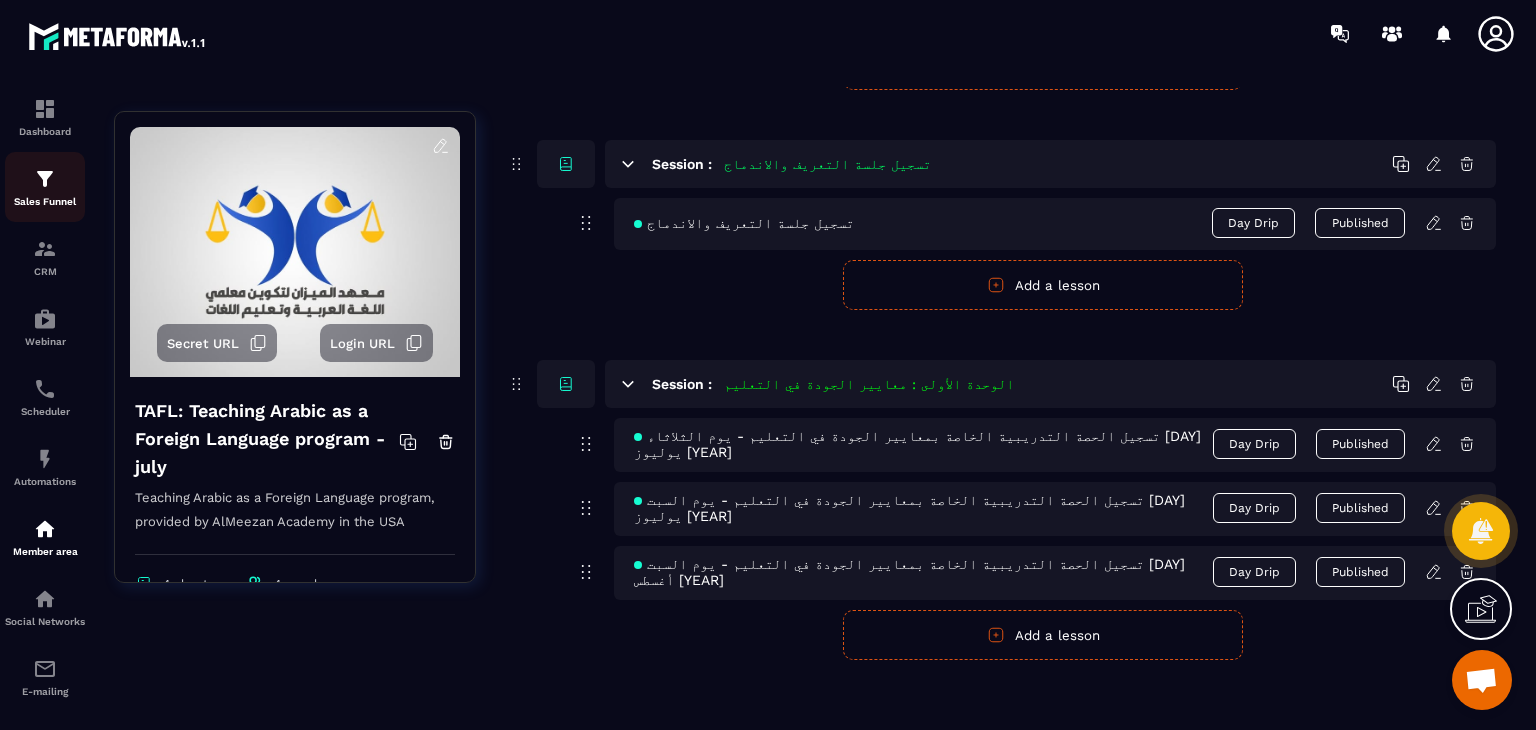 click at bounding box center (45, 179) 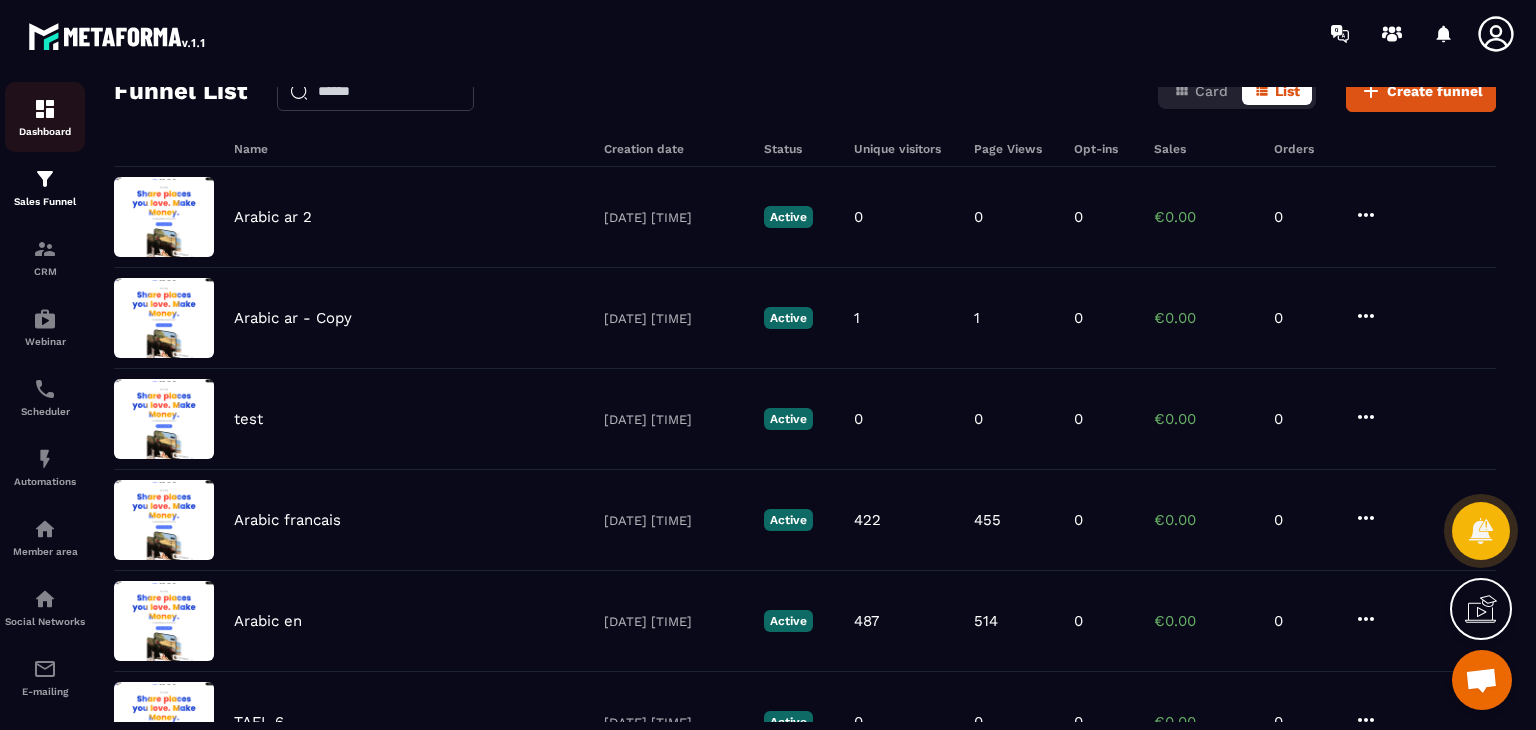 scroll, scrollTop: 100, scrollLeft: 0, axis: vertical 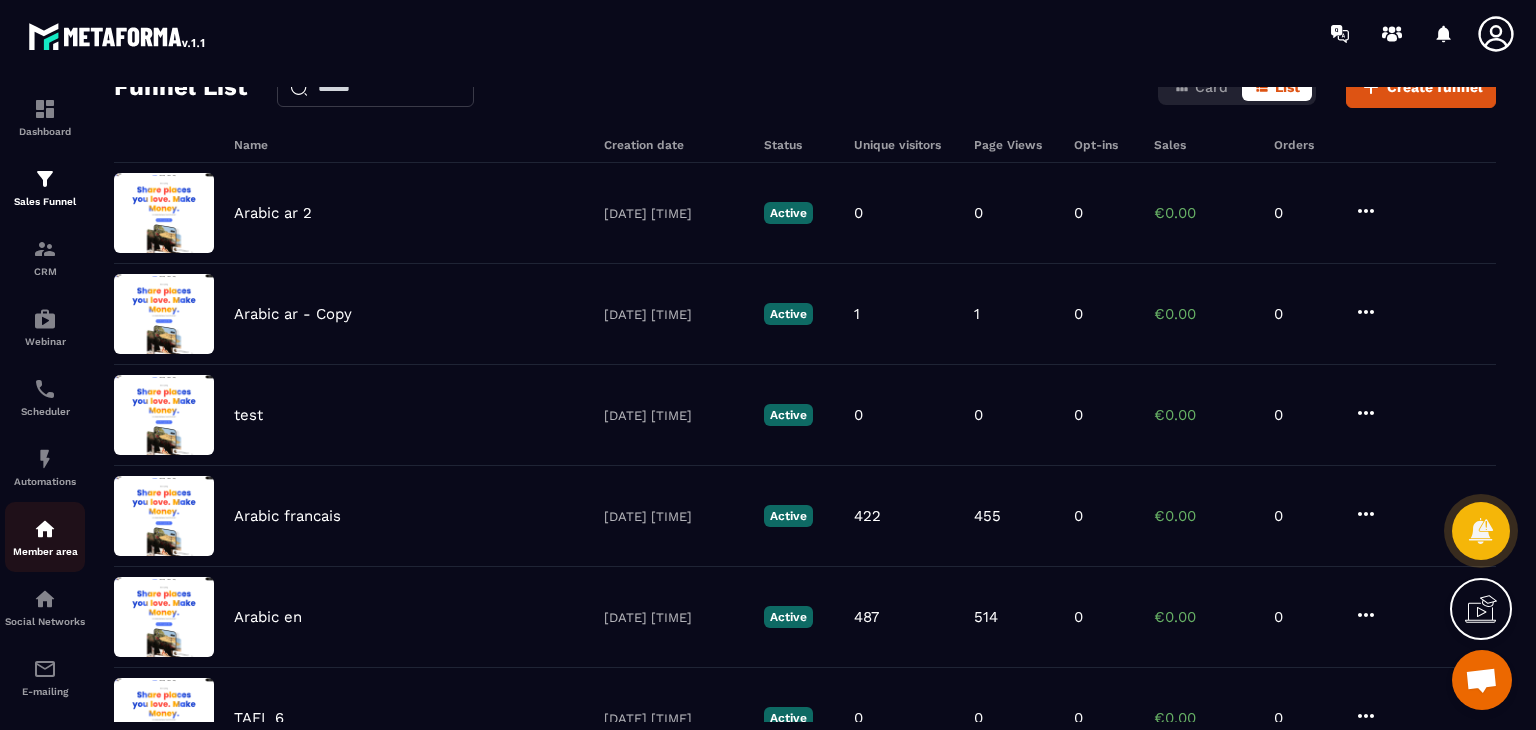 click at bounding box center [45, 529] 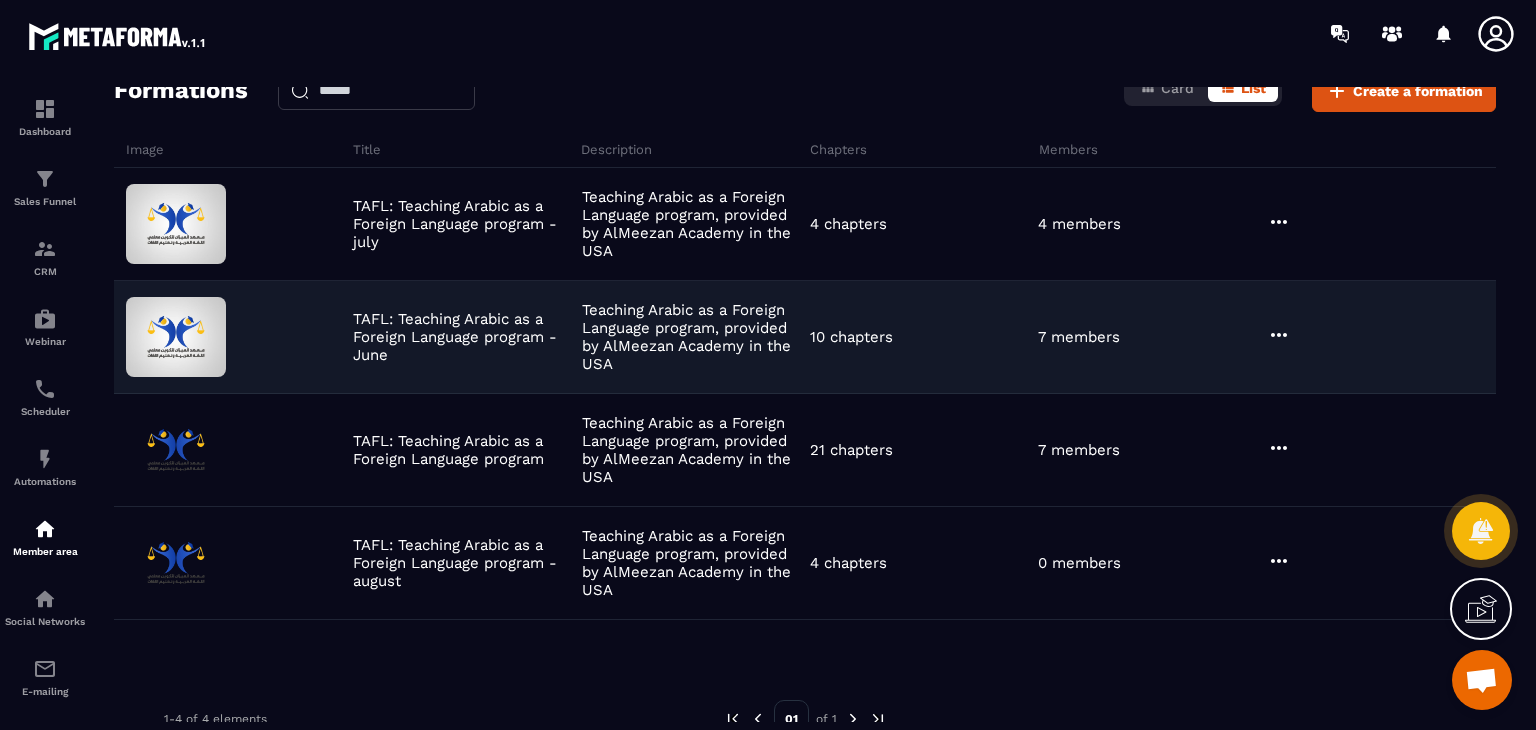 scroll, scrollTop: 130, scrollLeft: 0, axis: vertical 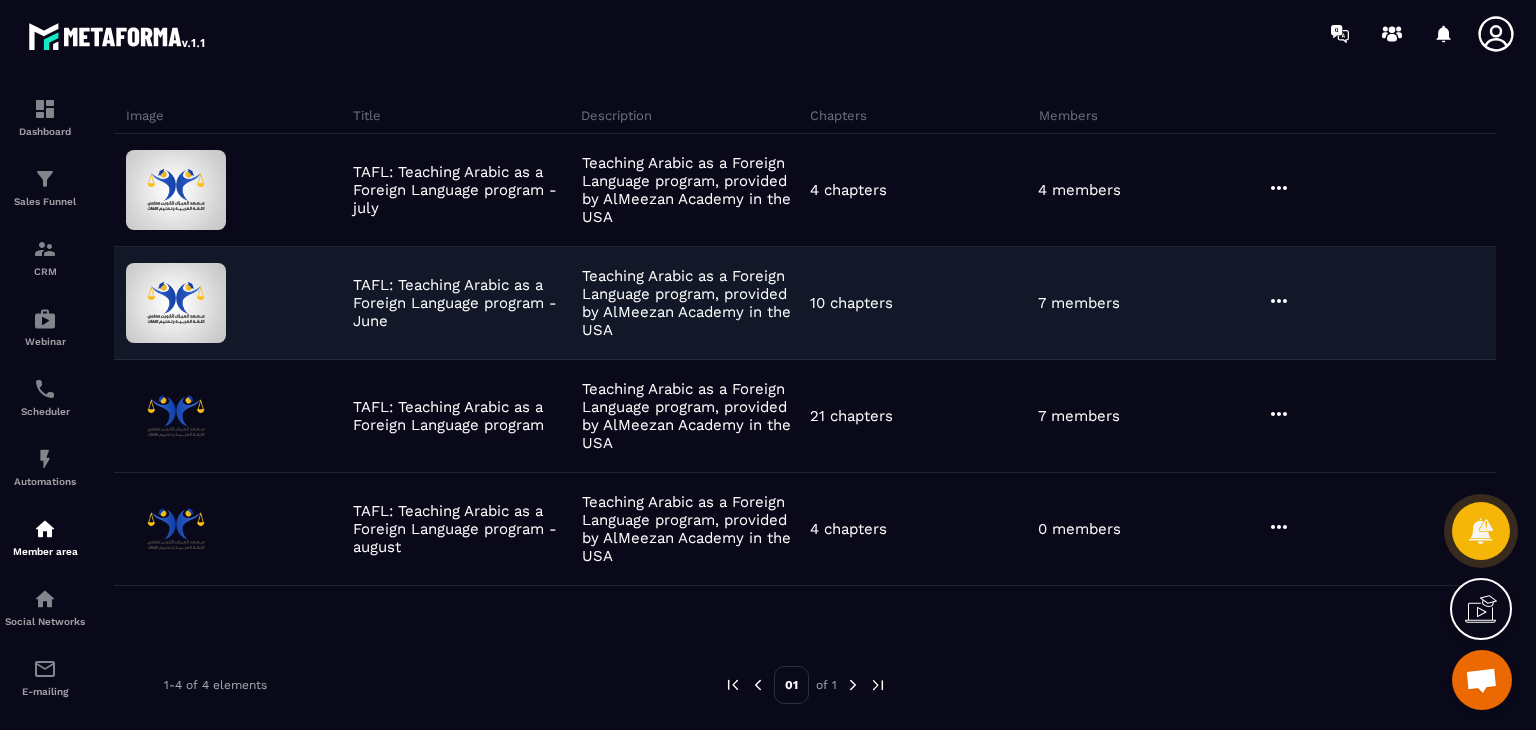 click 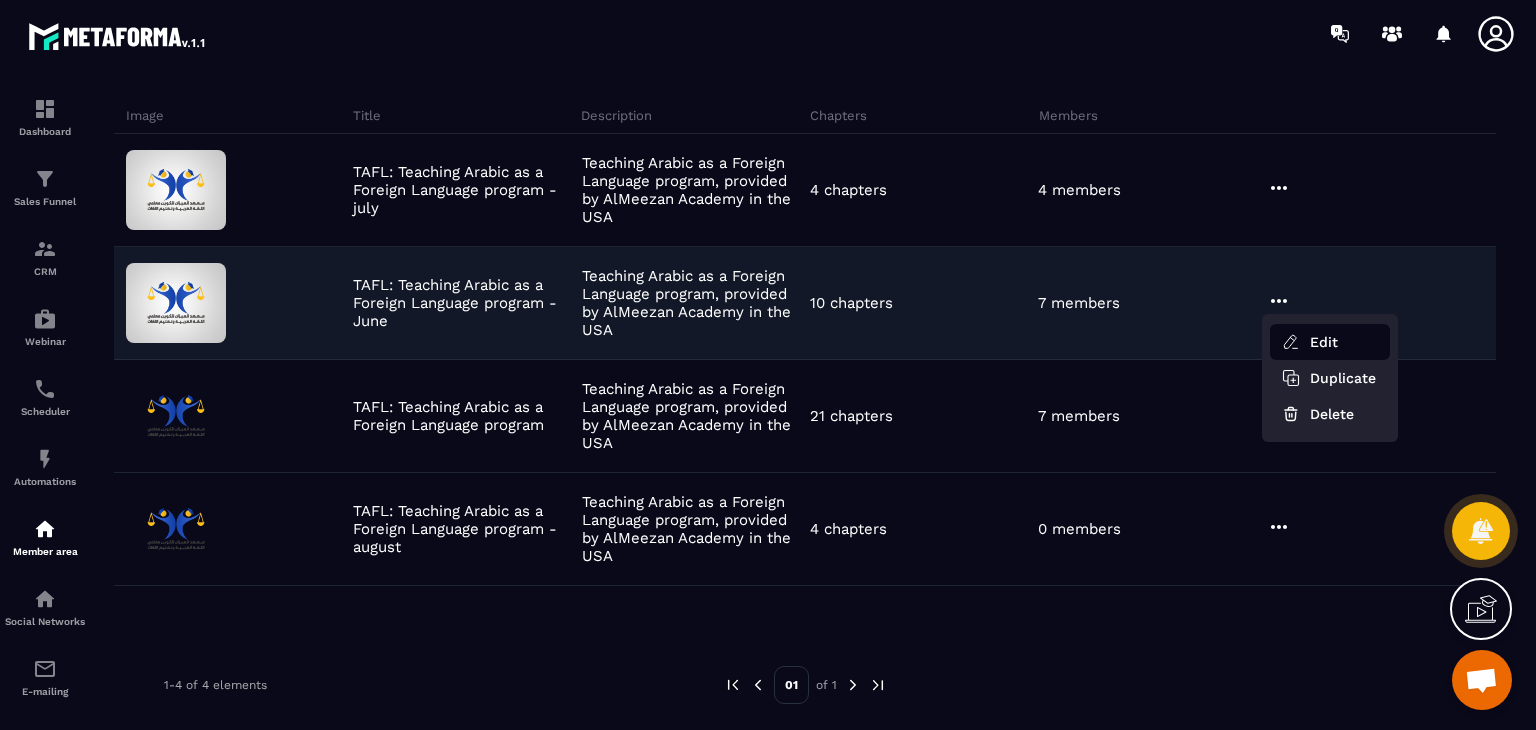 click on "Edit" at bounding box center (1330, 342) 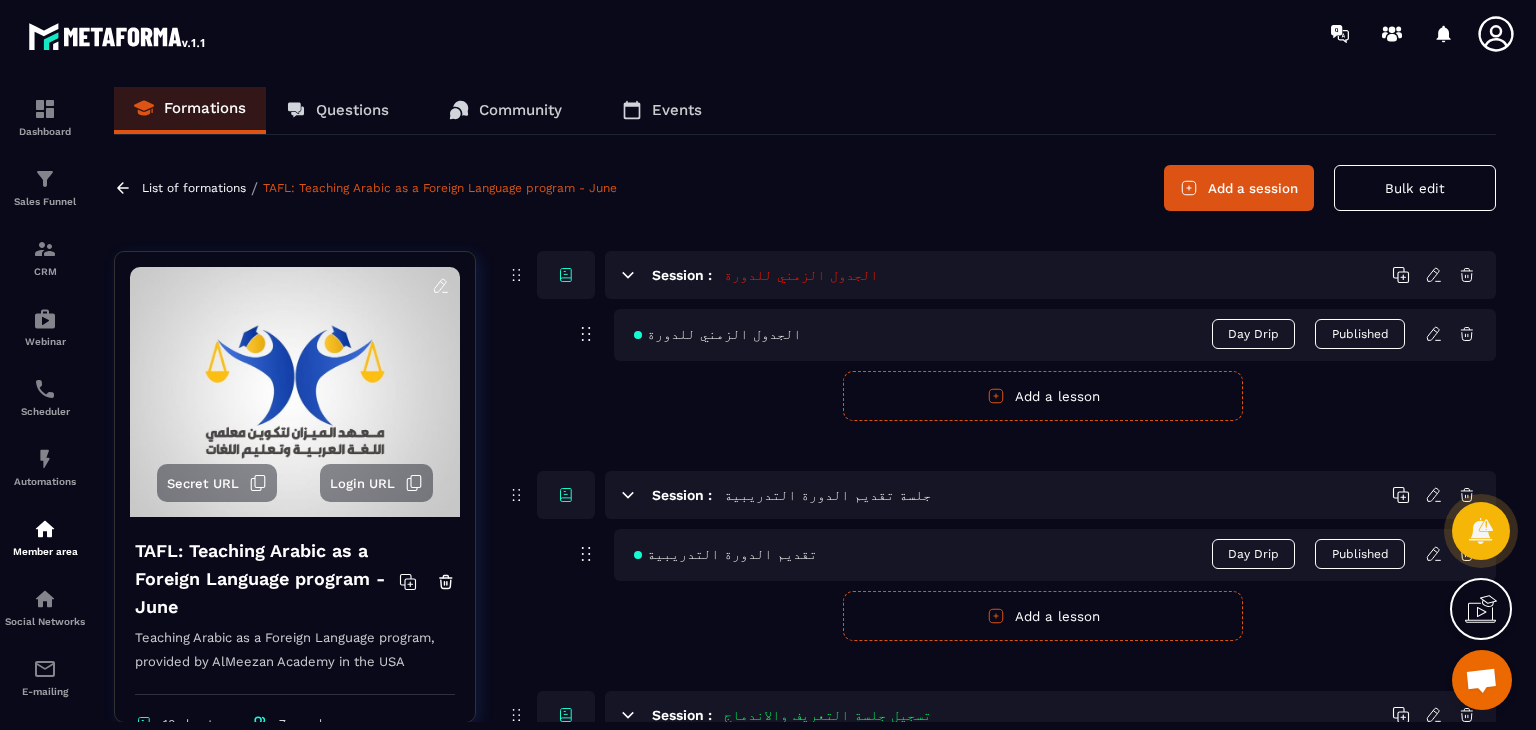 scroll, scrollTop: 0, scrollLeft: 0, axis: both 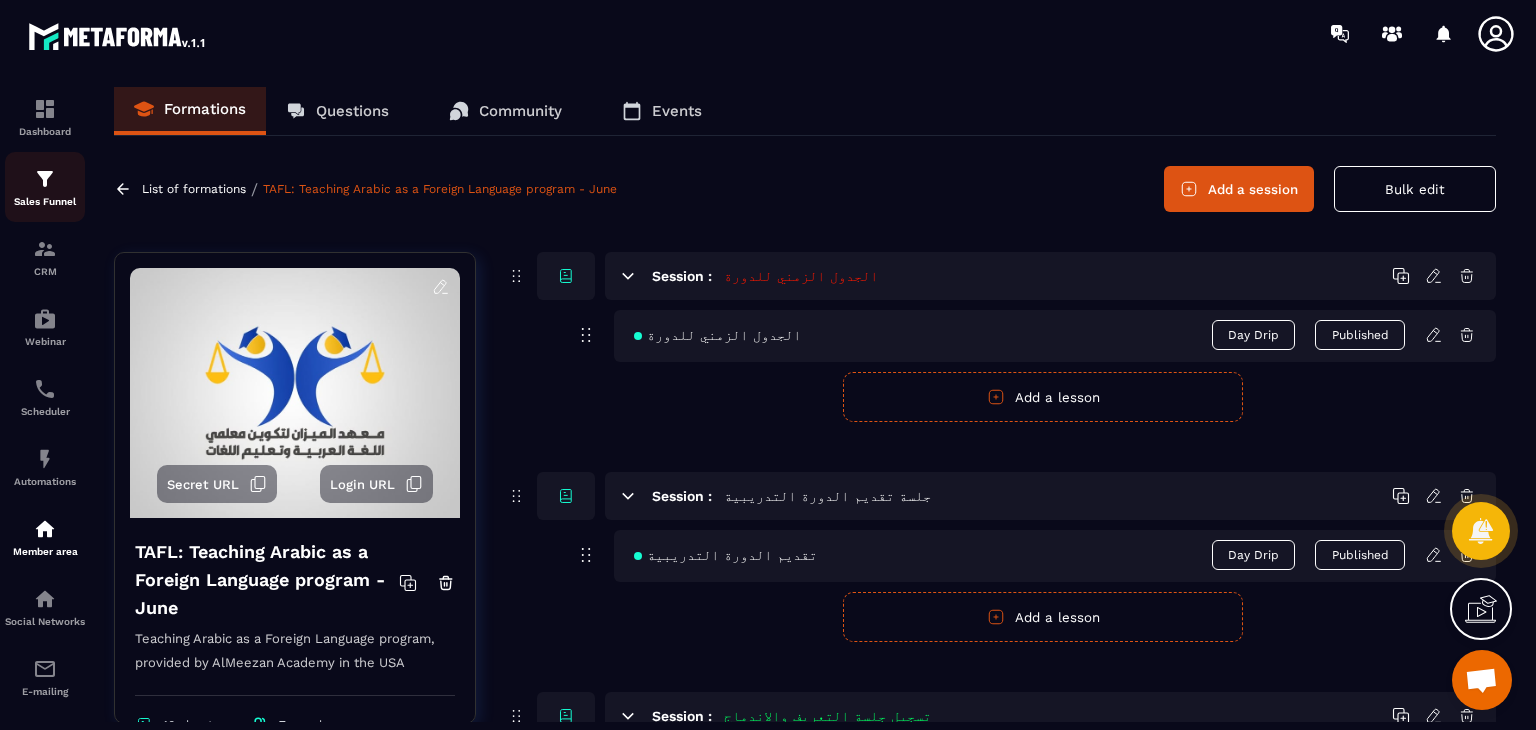 click at bounding box center (45, 179) 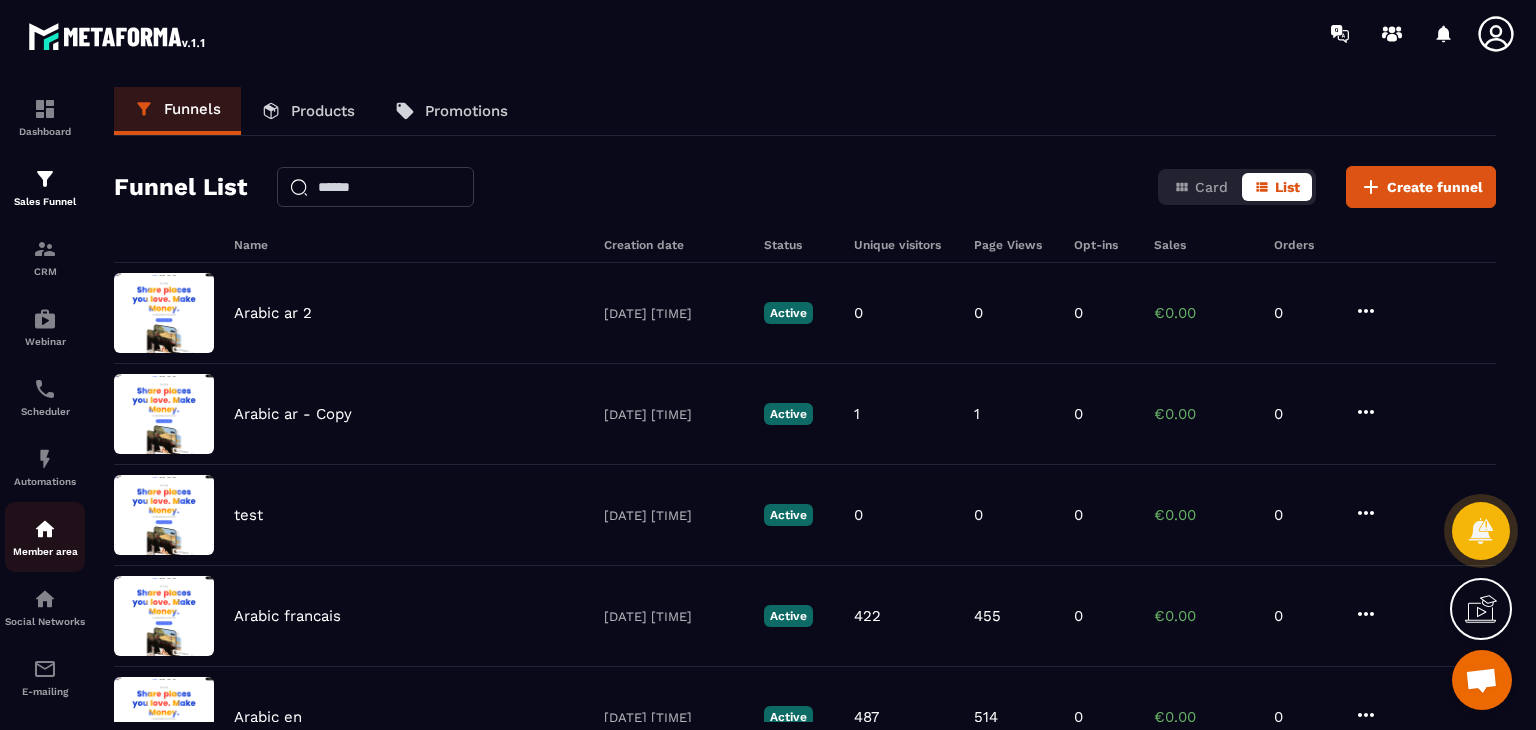 click at bounding box center (45, 529) 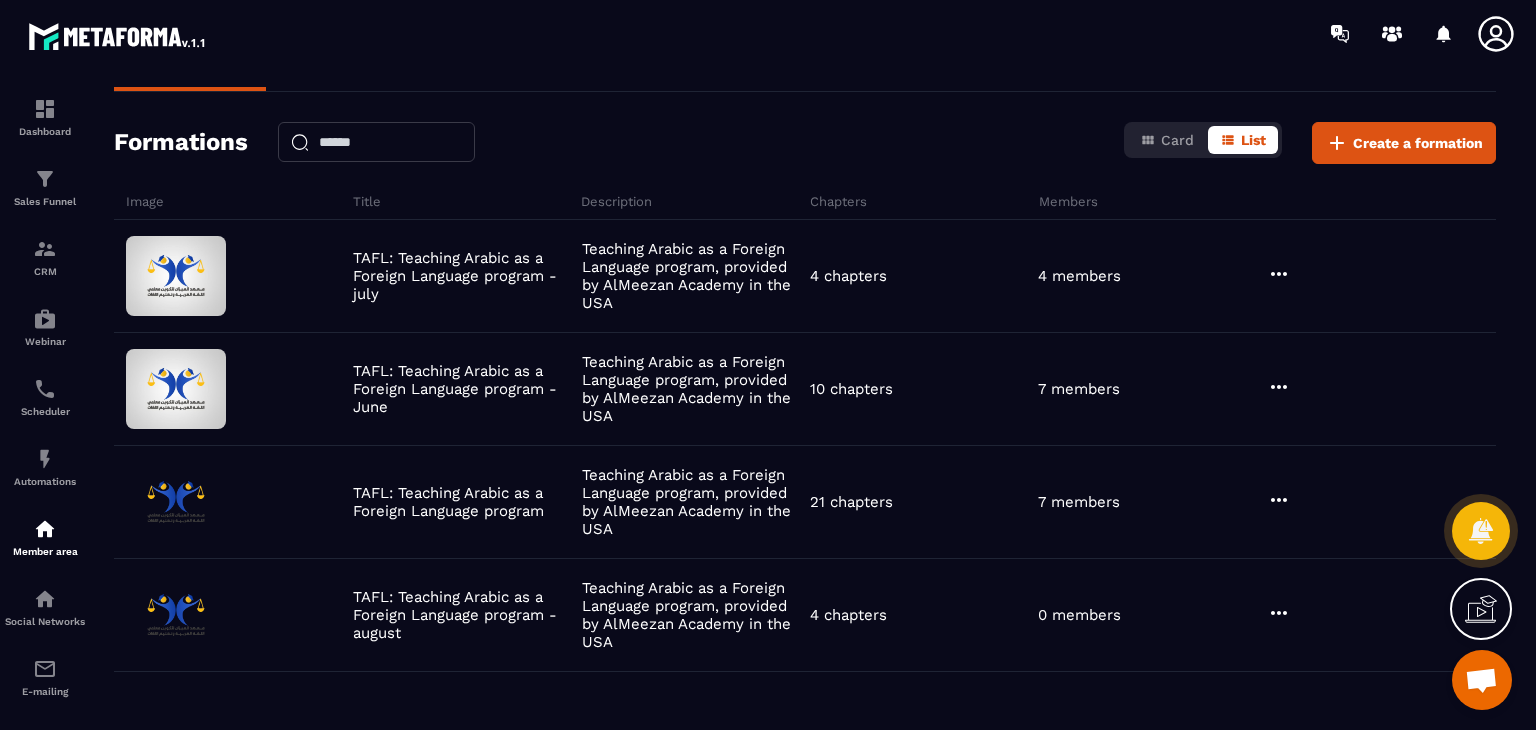 scroll, scrollTop: 130, scrollLeft: 0, axis: vertical 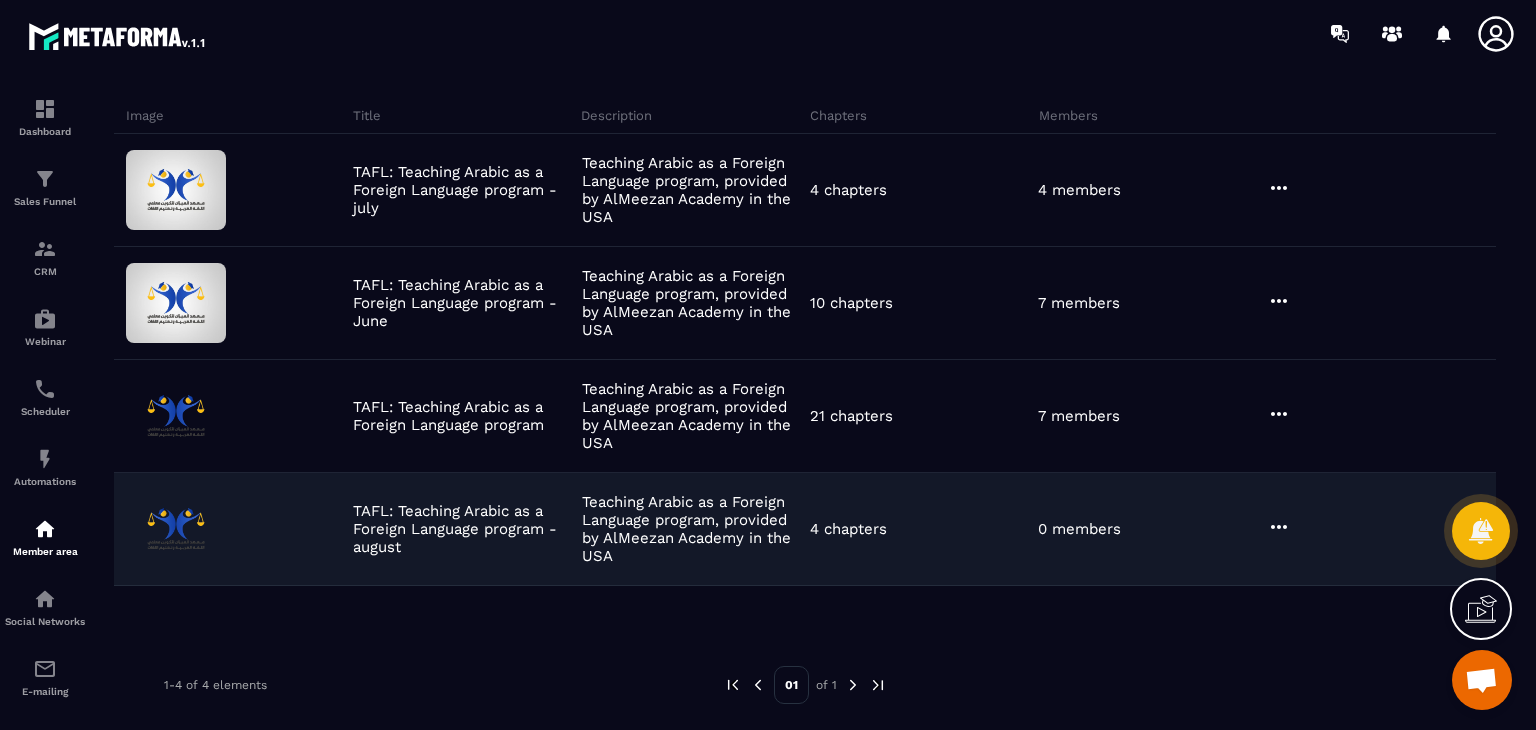 click 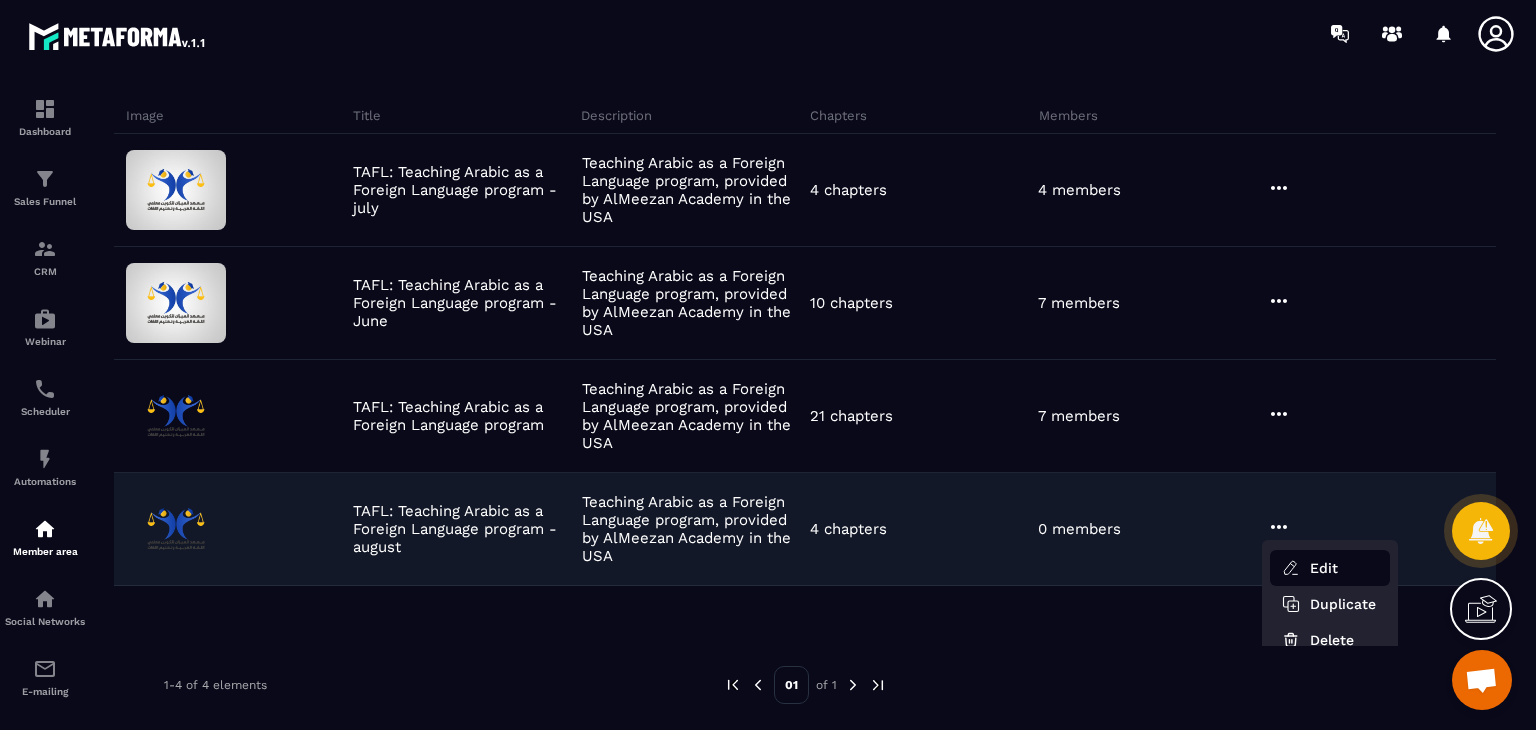 click on "Edit" at bounding box center [1330, 568] 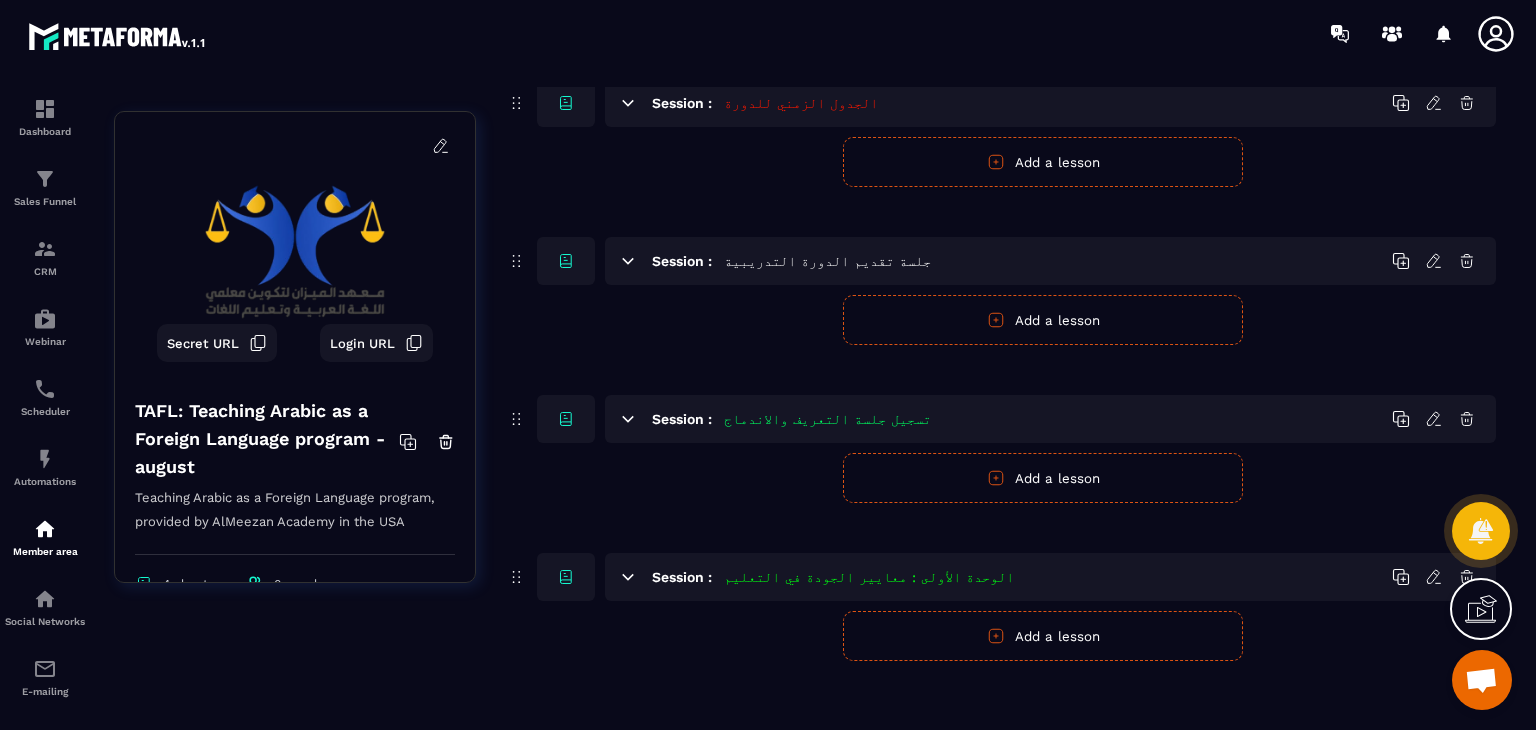 scroll, scrollTop: 180, scrollLeft: 0, axis: vertical 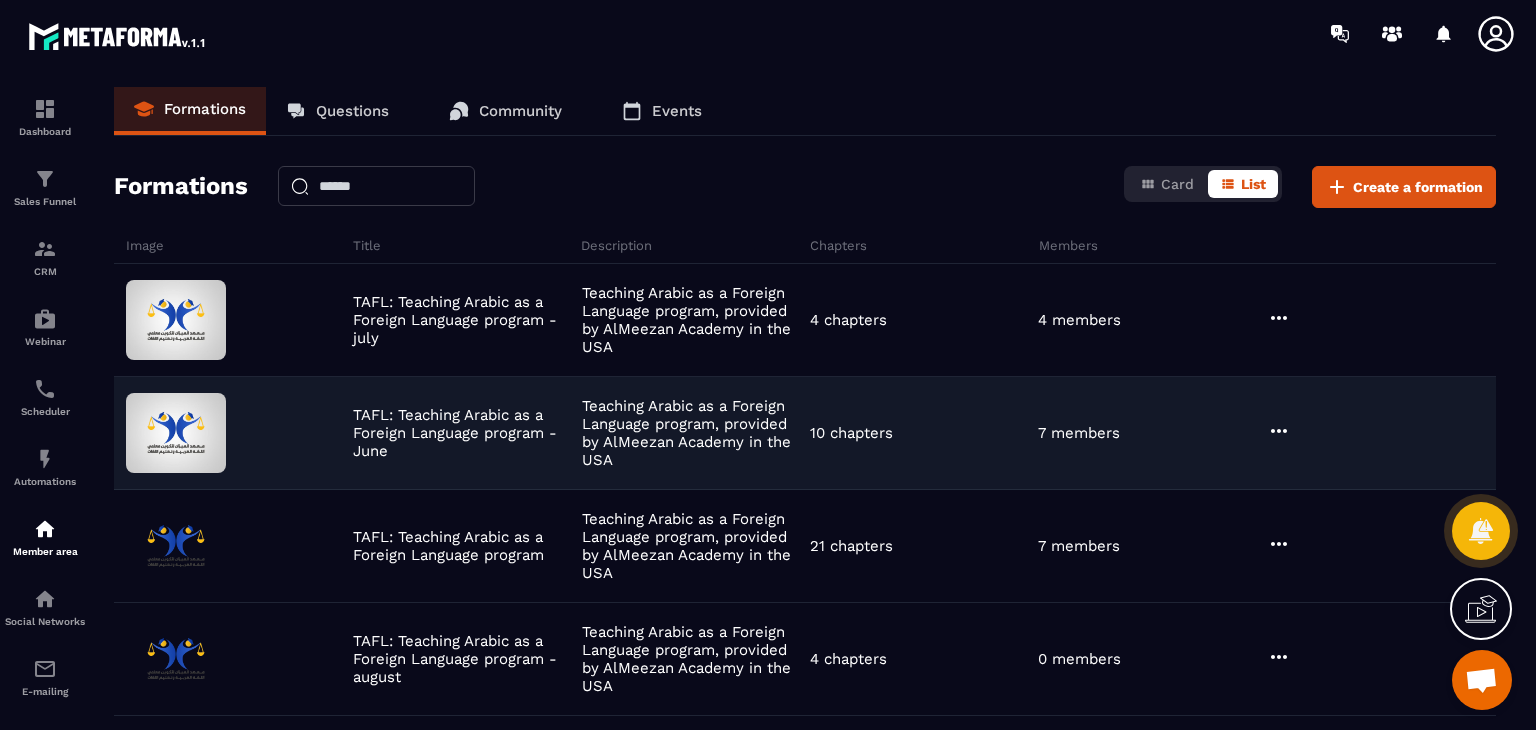 click 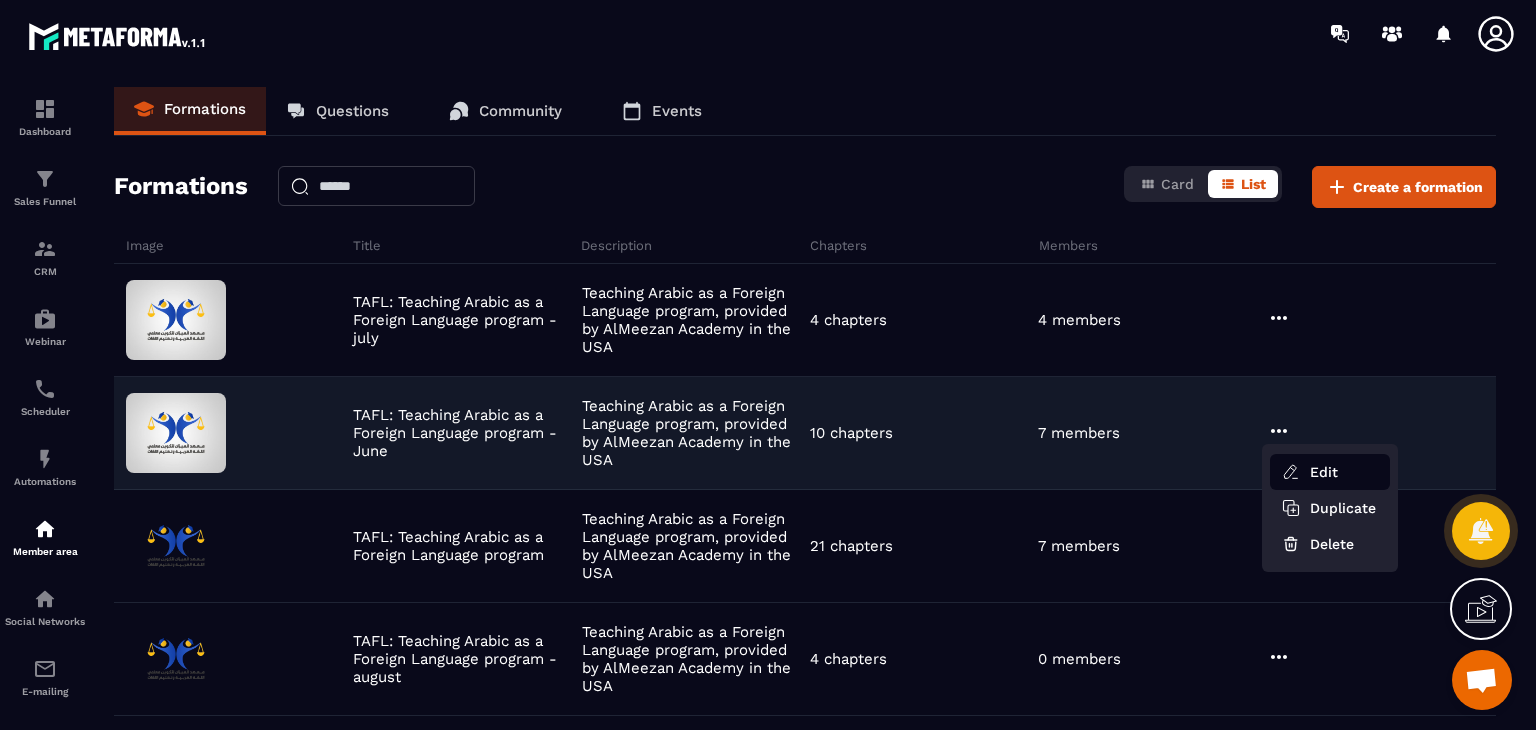 click on "Edit" at bounding box center [1330, 472] 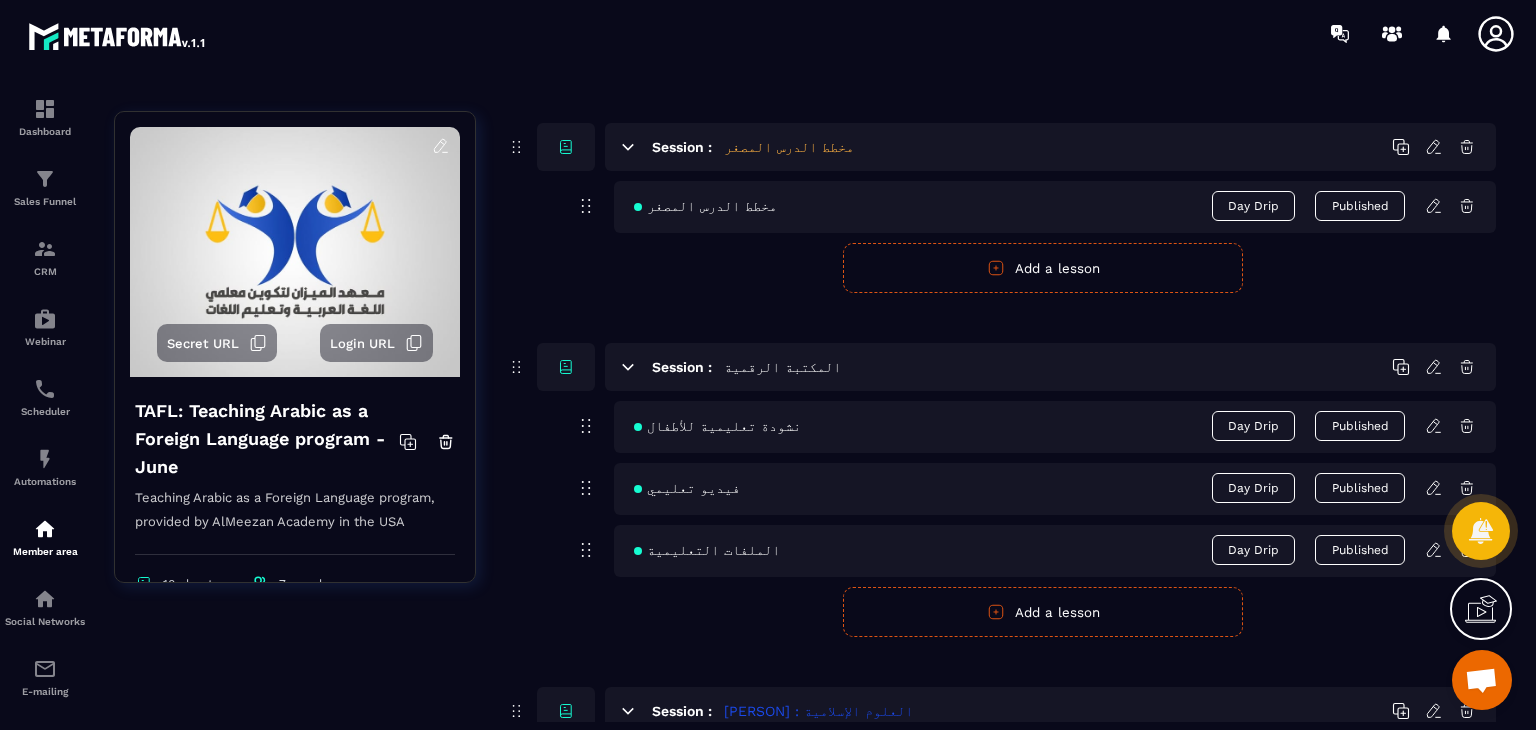 scroll, scrollTop: 2366, scrollLeft: 0, axis: vertical 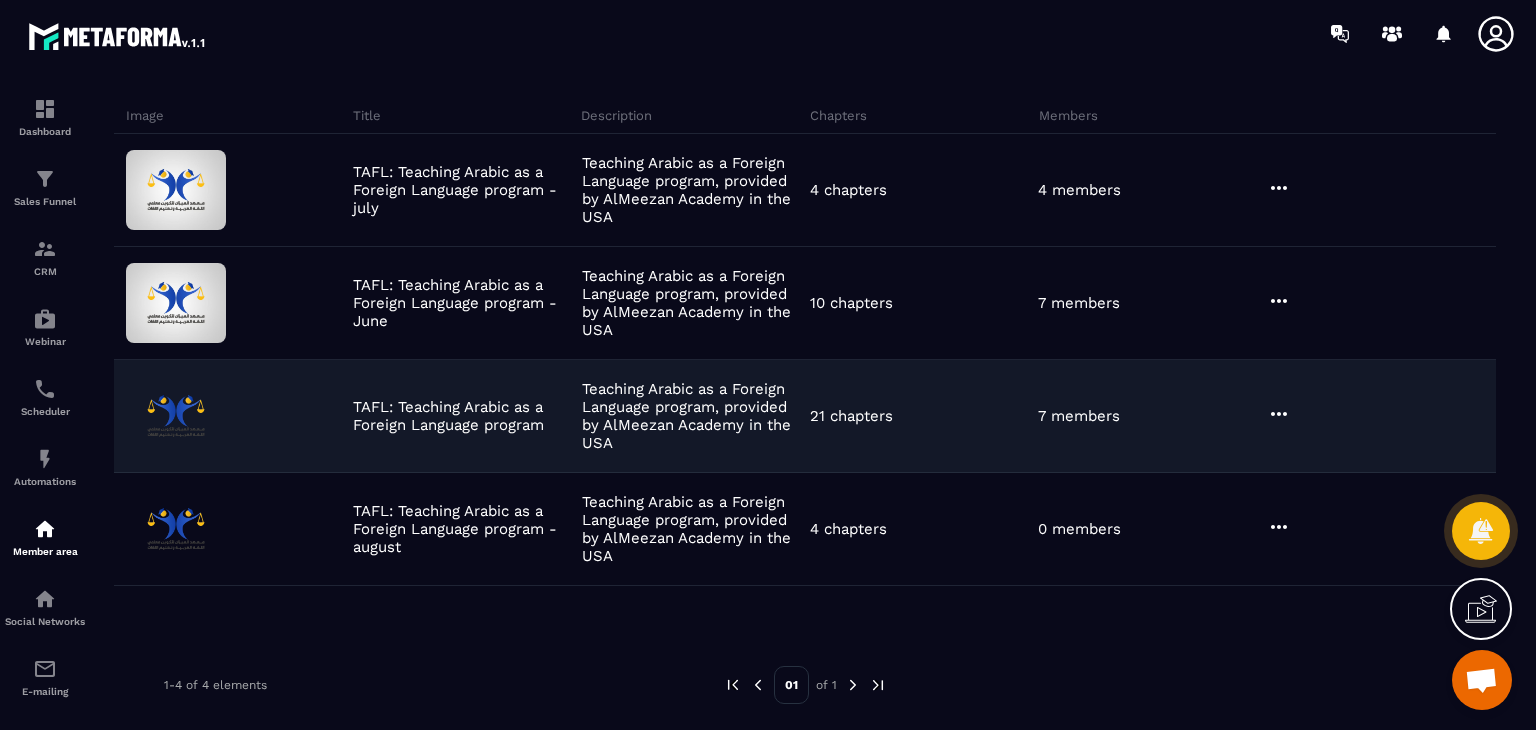 click 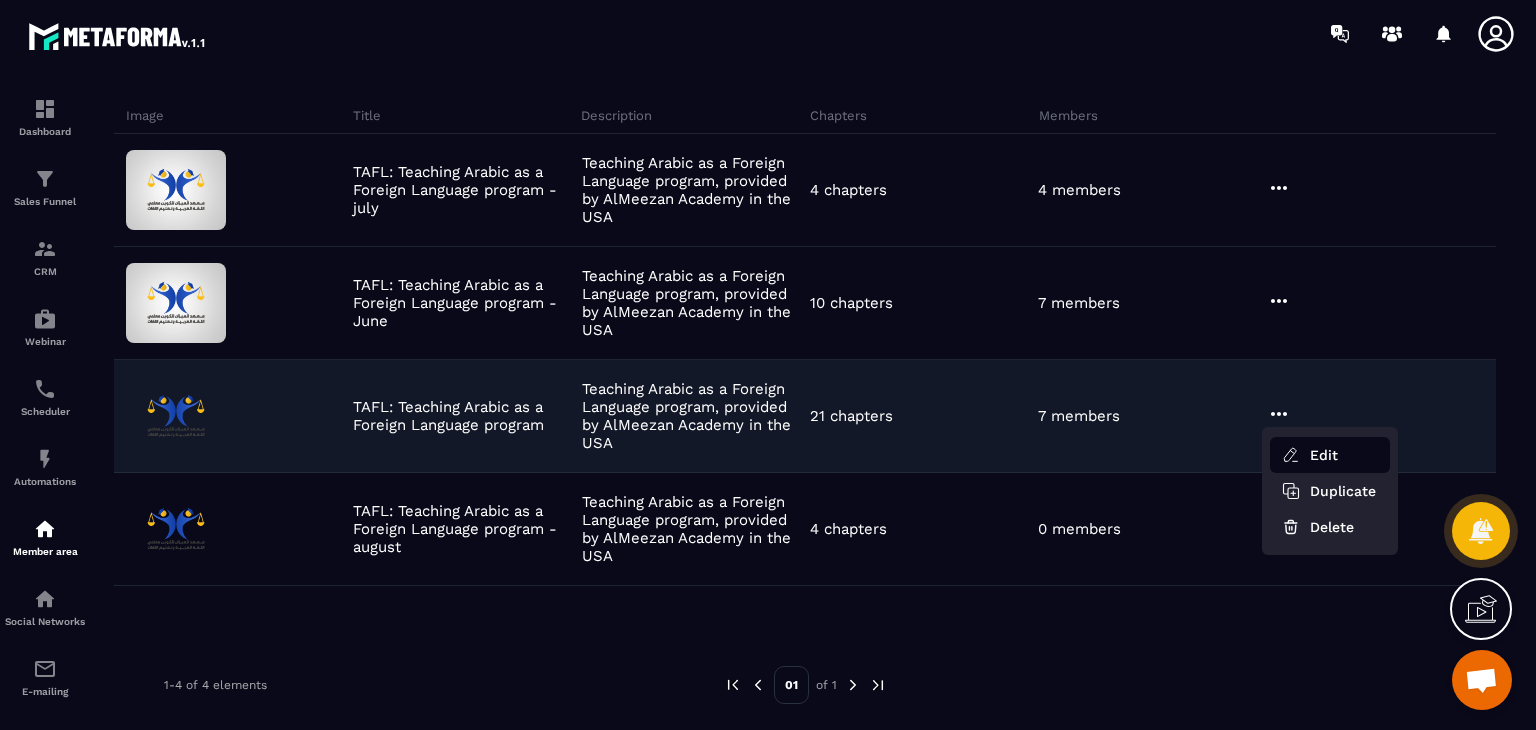 click on "Edit" at bounding box center (1330, 455) 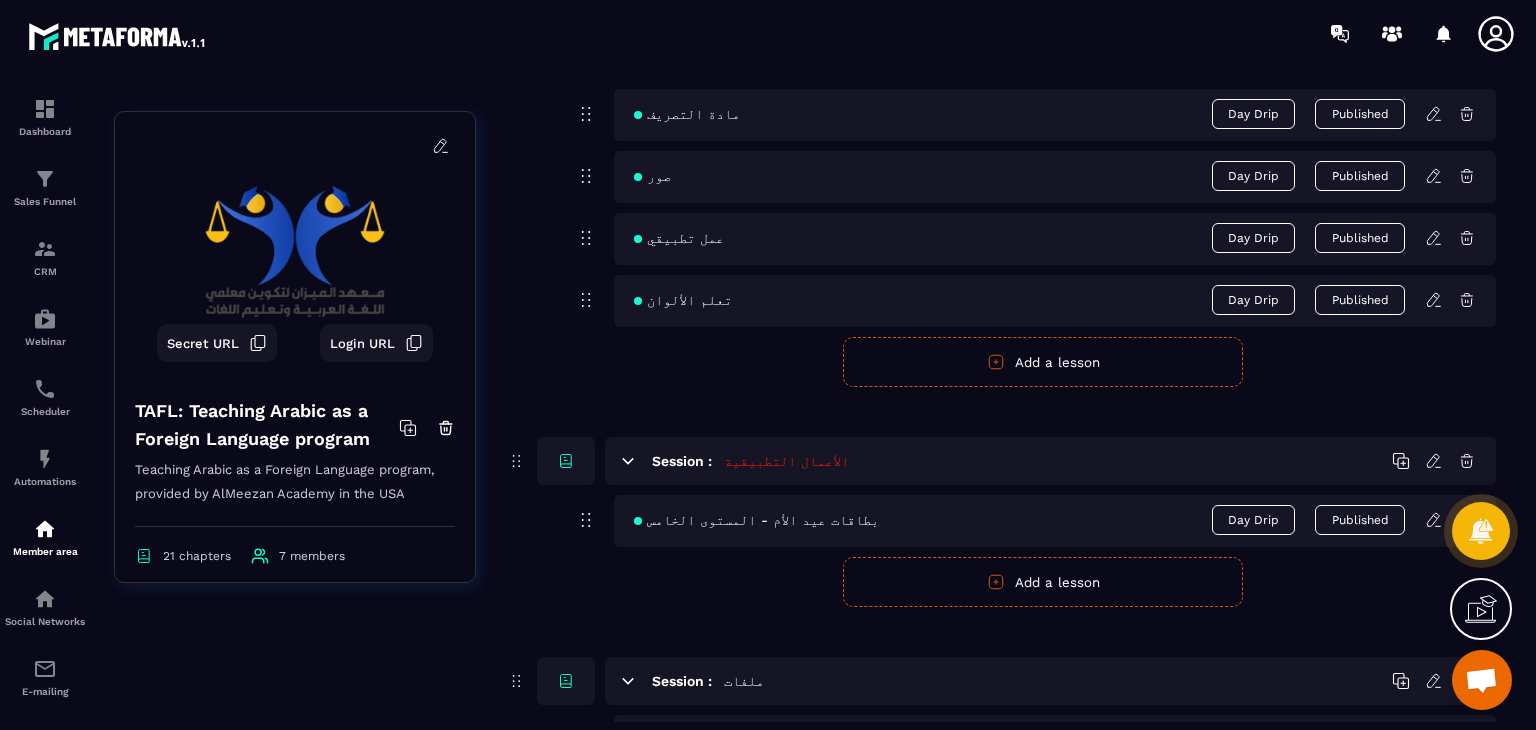 scroll, scrollTop: 5600, scrollLeft: 0, axis: vertical 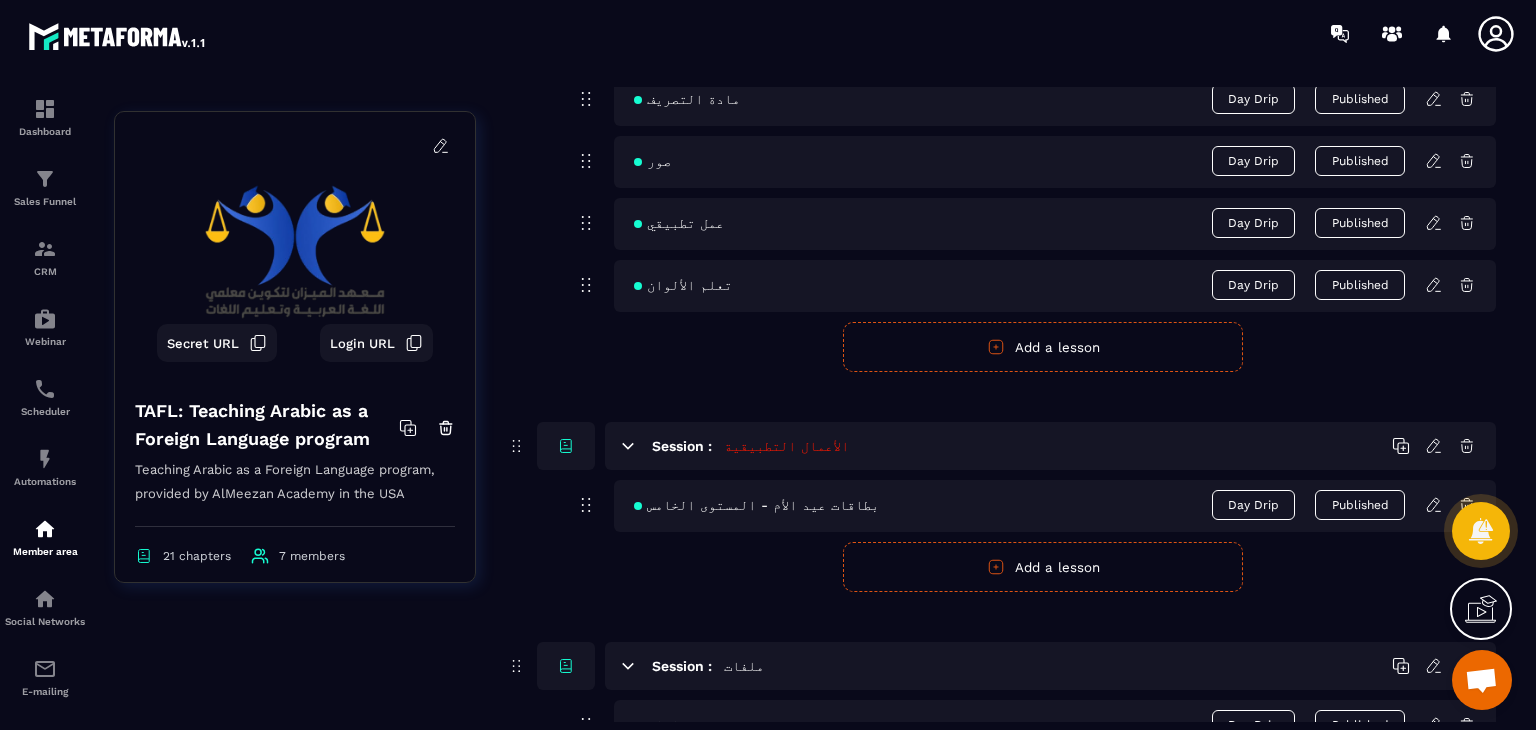 click on "Publish  Cancel  Add a lesson" 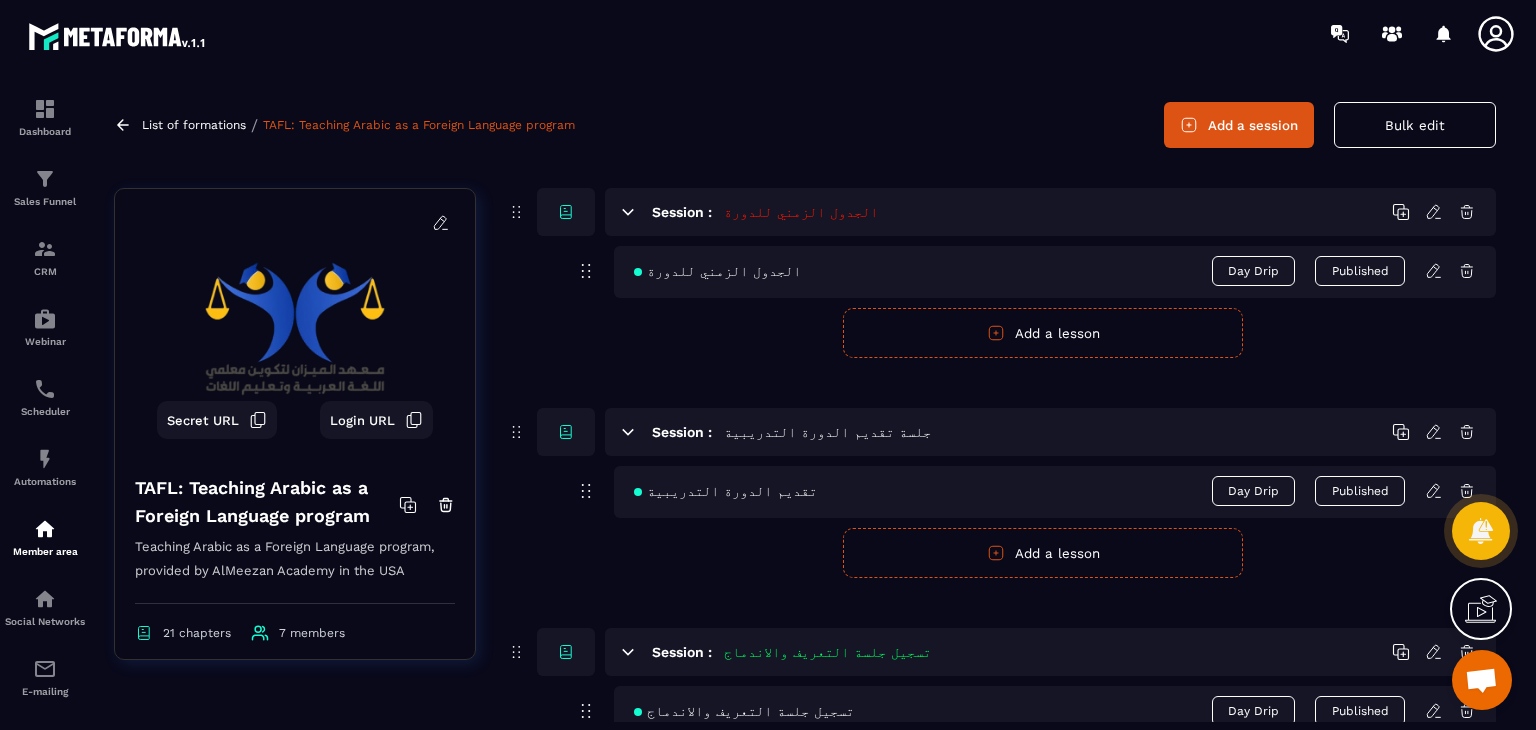scroll, scrollTop: 60, scrollLeft: 0, axis: vertical 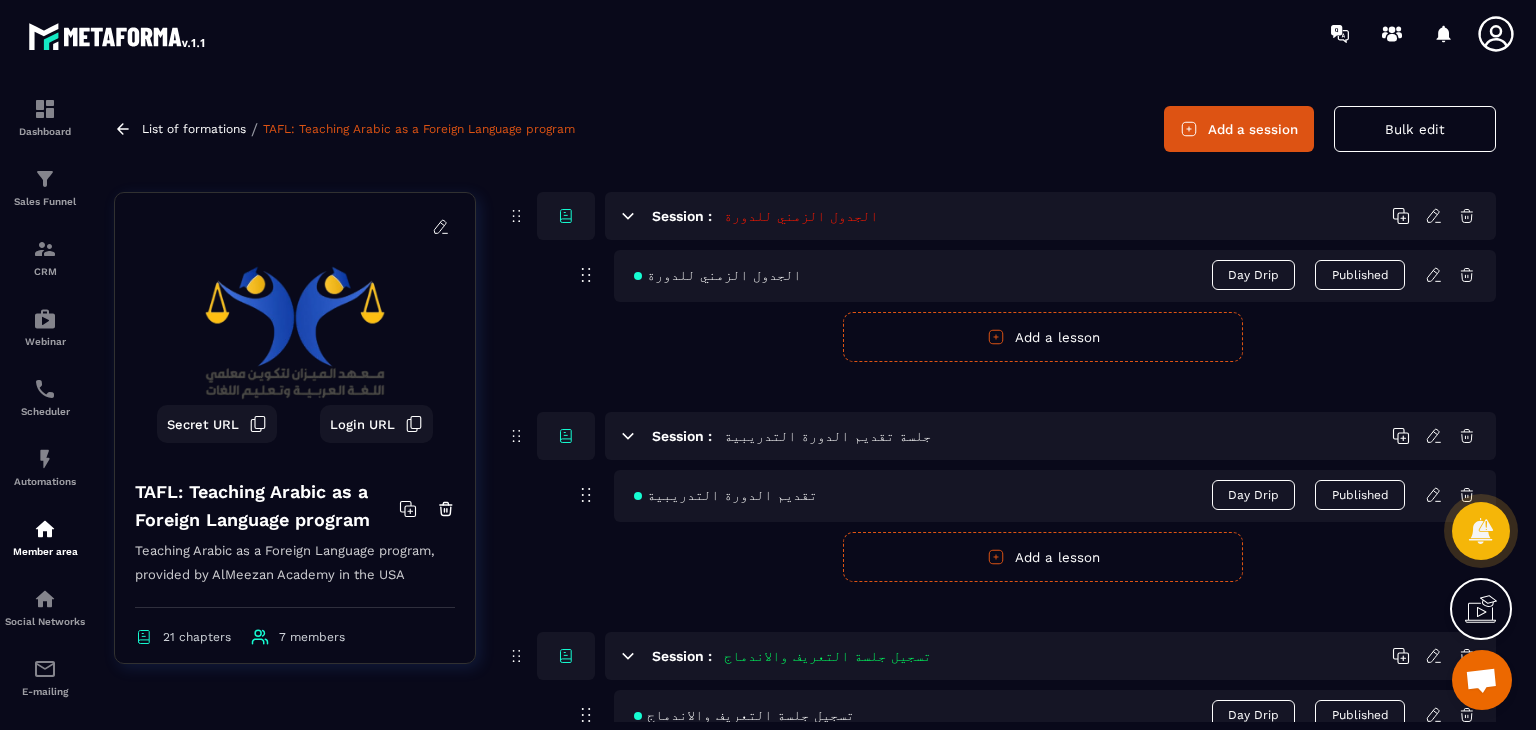 click 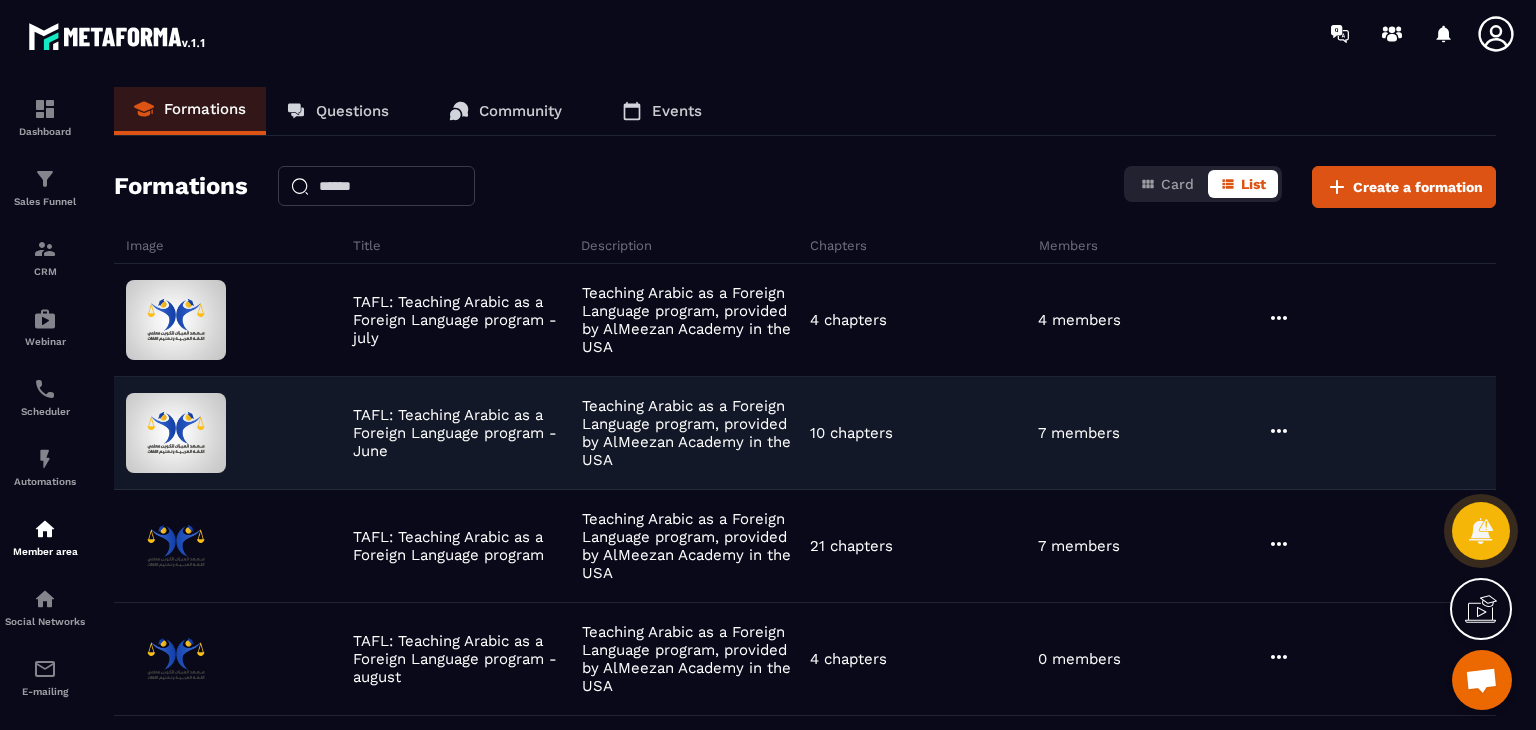 click 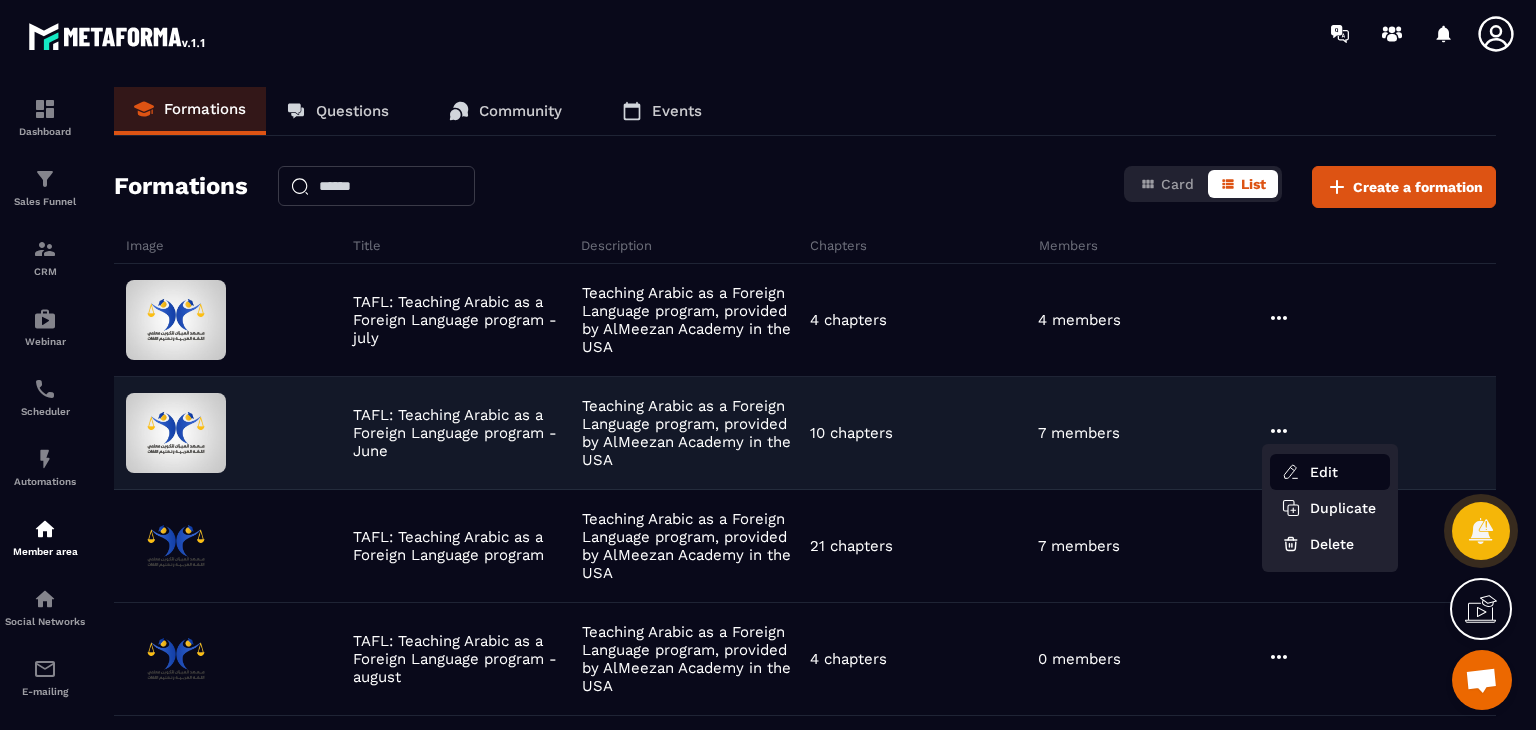 click on "Edit" at bounding box center [1330, 472] 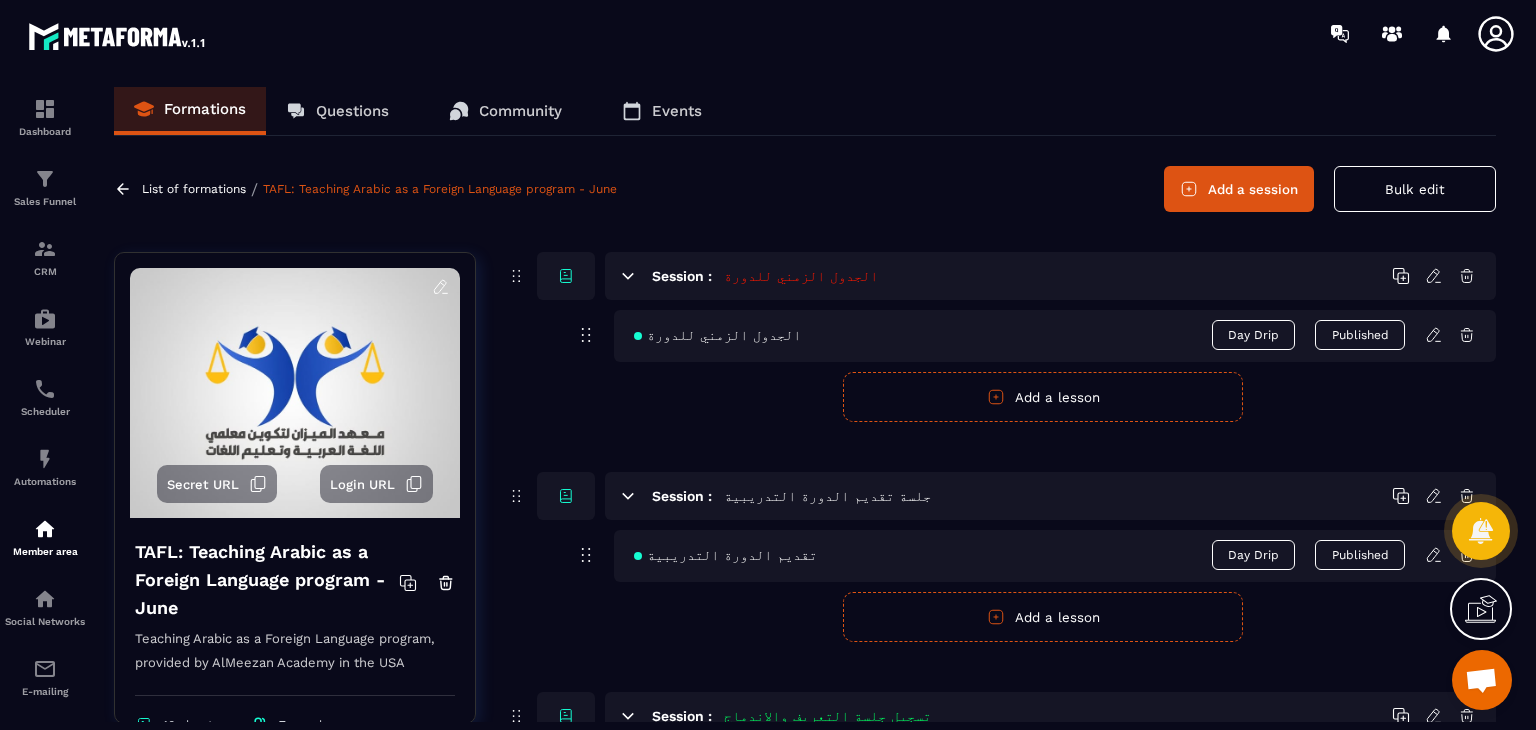 click 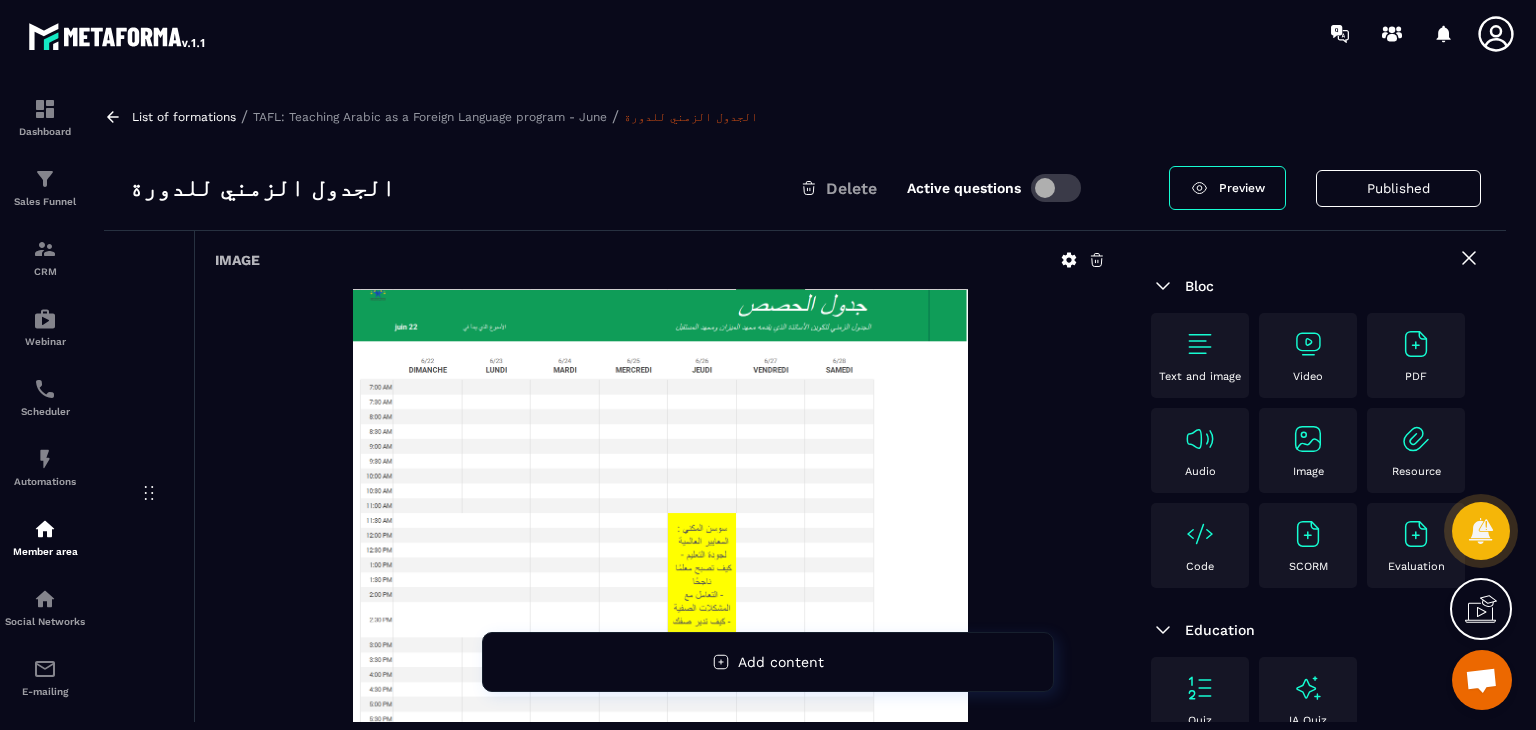 click on "List of formations / TAFL: Teaching Arabic as a Foreign Language program - June / الجدول الزمني للدورة" at bounding box center [805, 116] 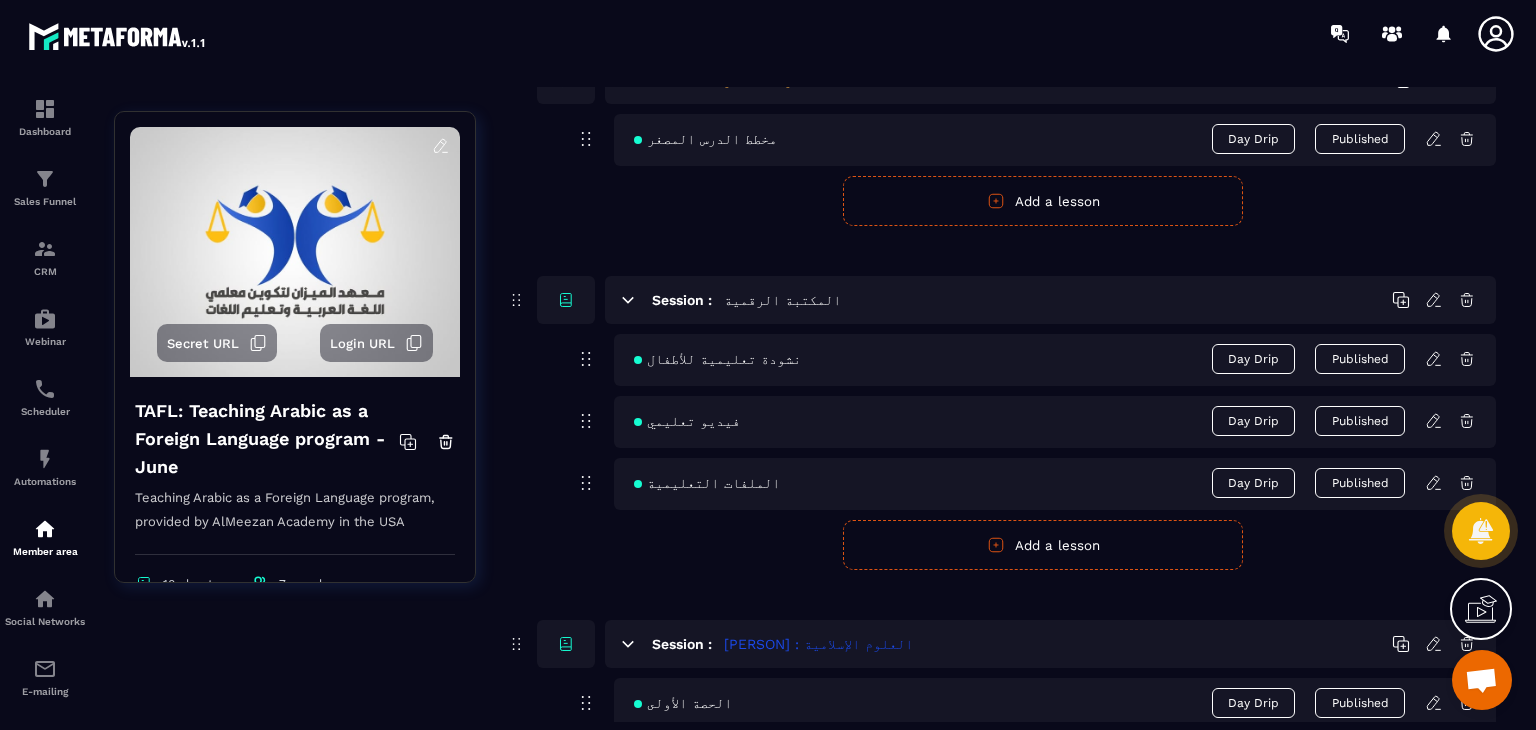scroll, scrollTop: 2366, scrollLeft: 0, axis: vertical 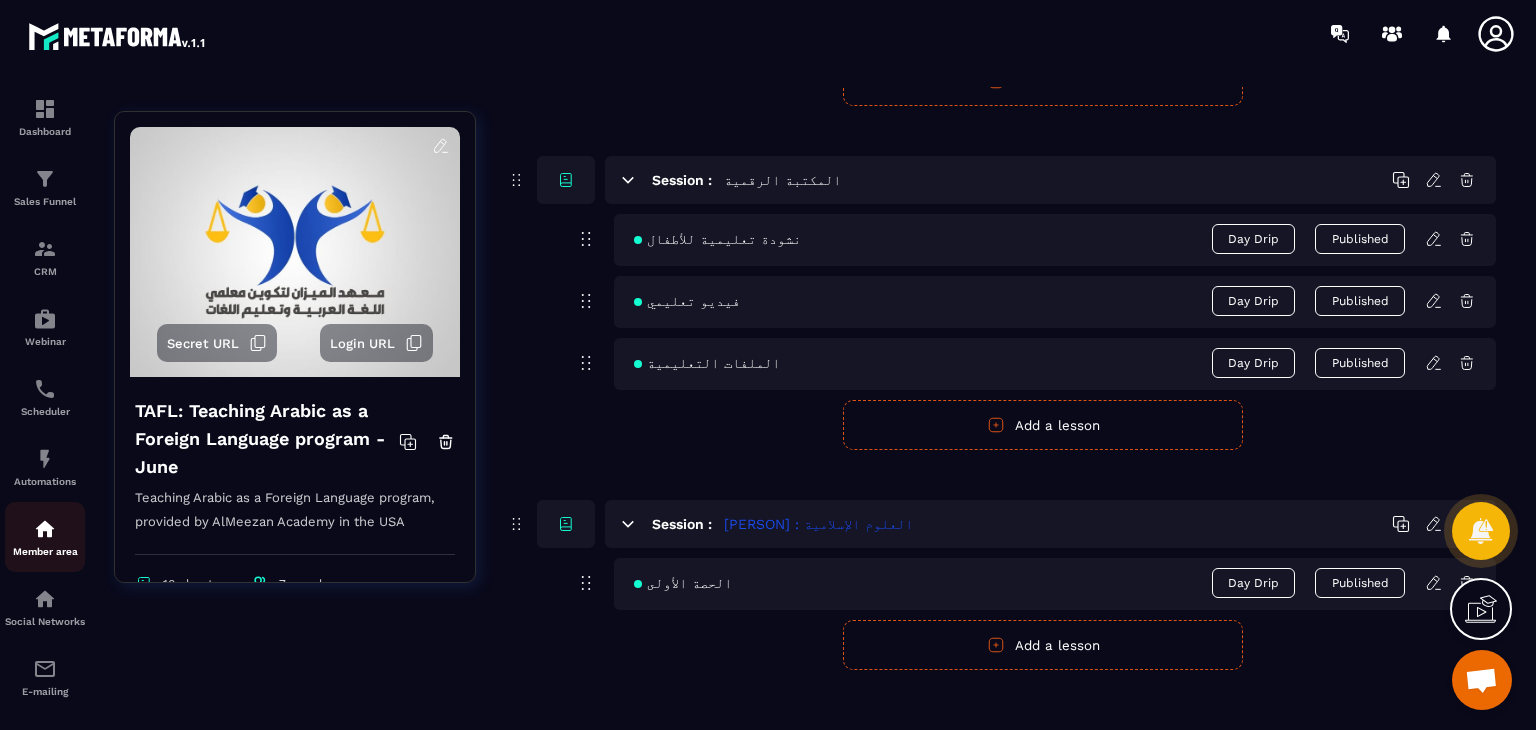 click on "Member area" at bounding box center [45, 551] 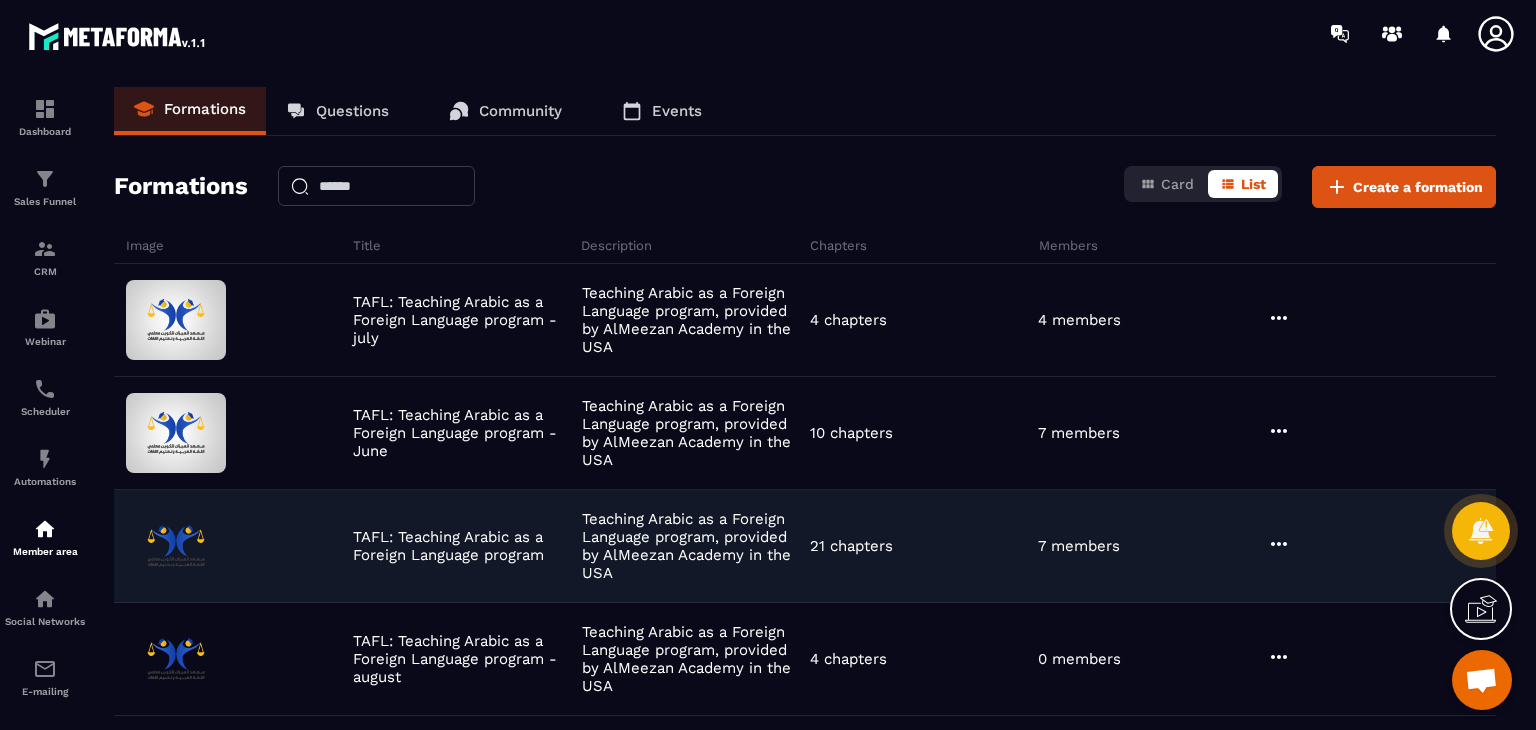 click 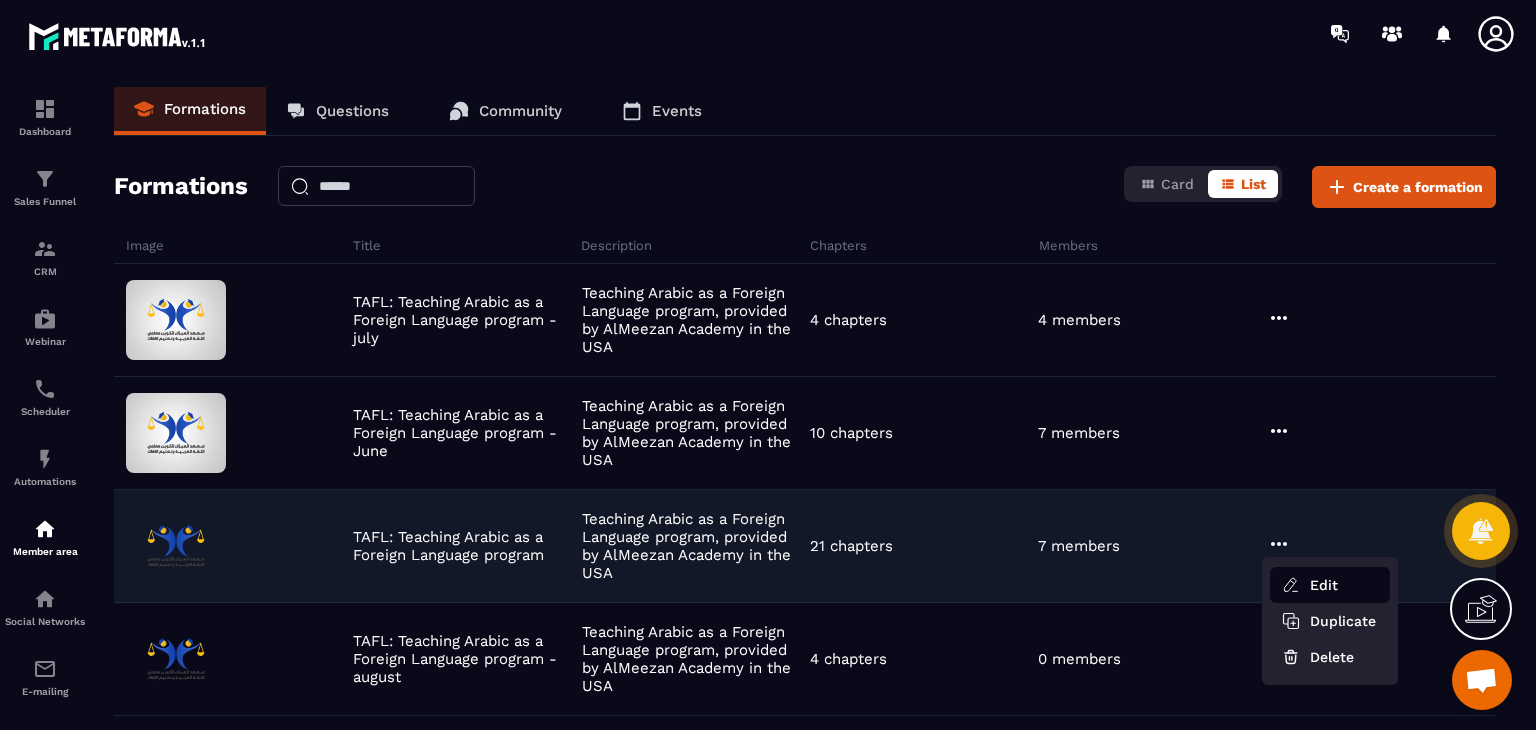 click on "Edit" at bounding box center (1330, 585) 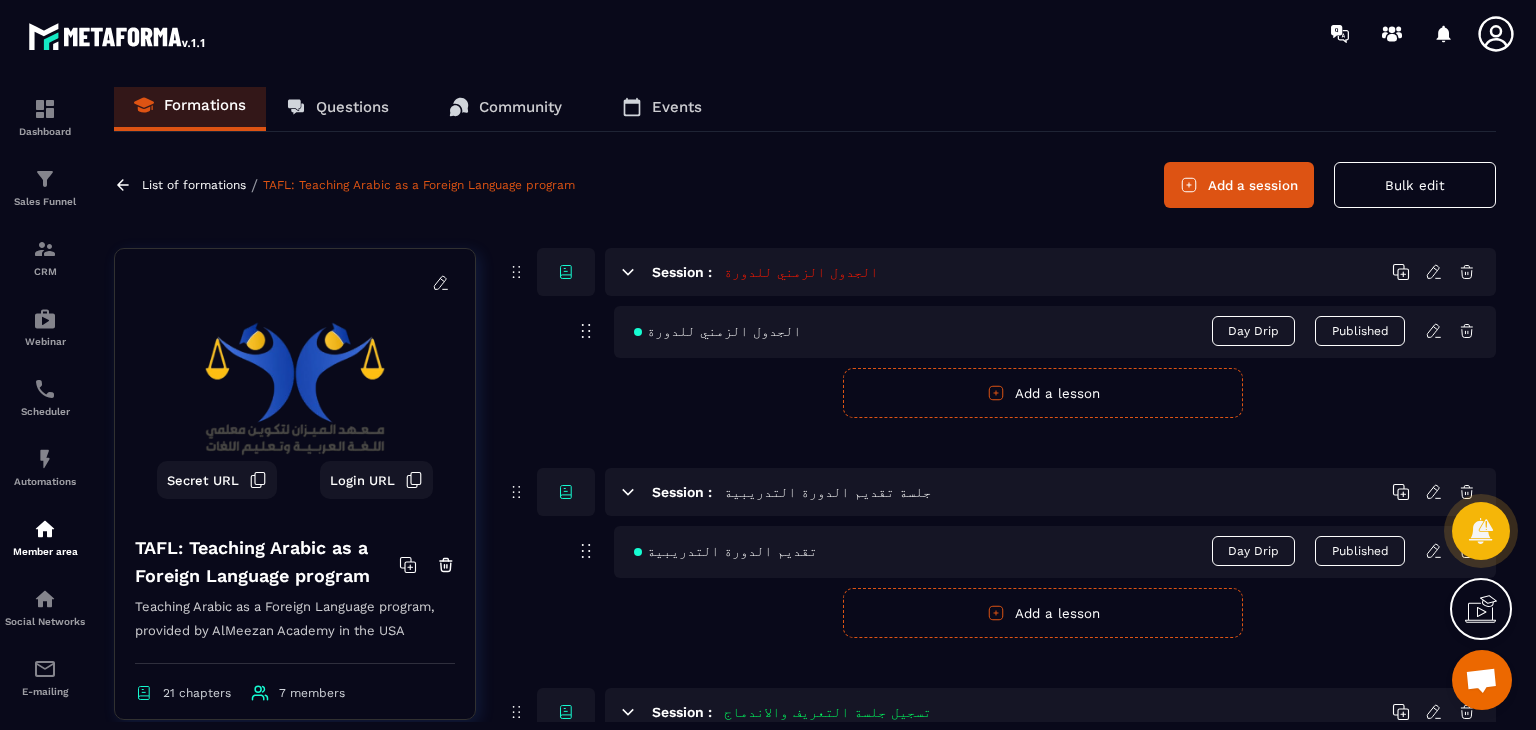 scroll, scrollTop: 0, scrollLeft: 0, axis: both 